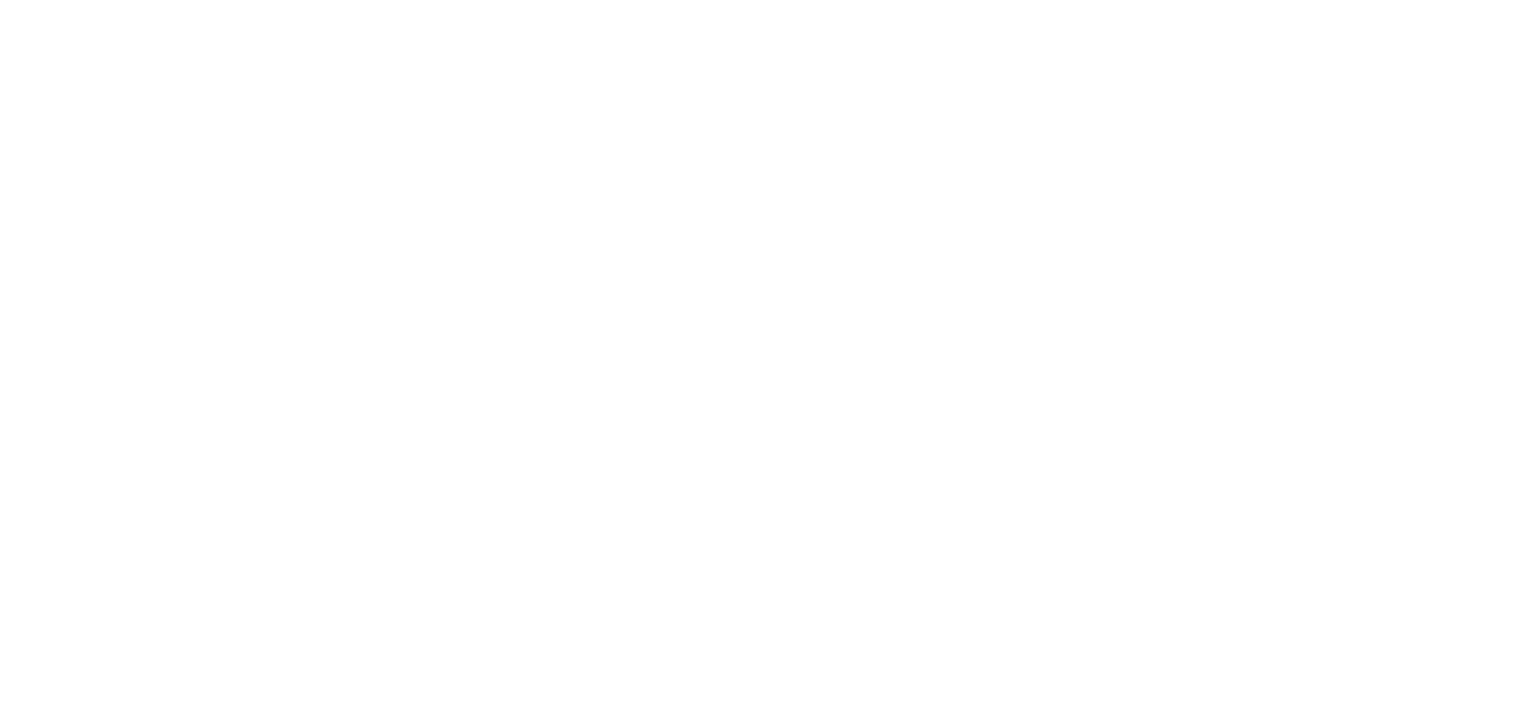 scroll, scrollTop: 0, scrollLeft: 0, axis: both 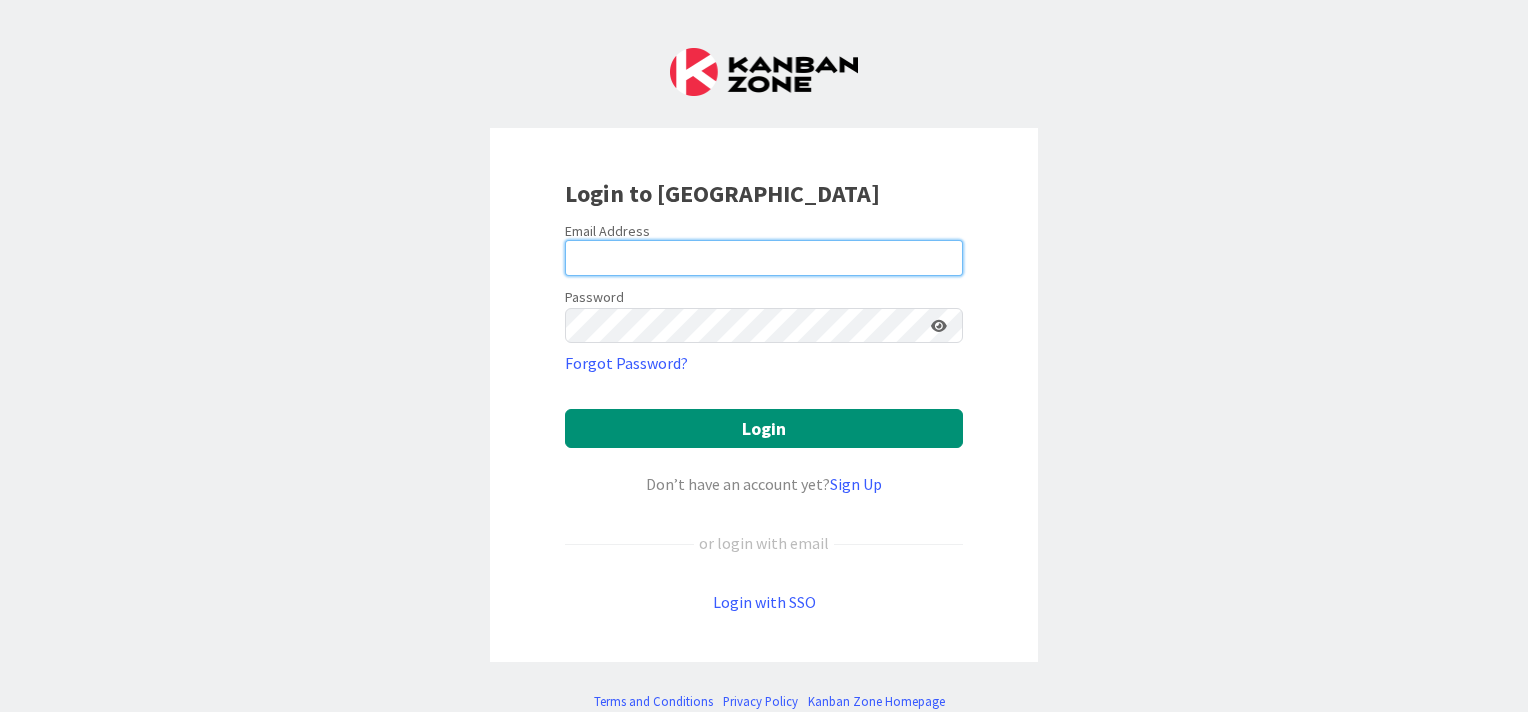 click at bounding box center (764, 258) 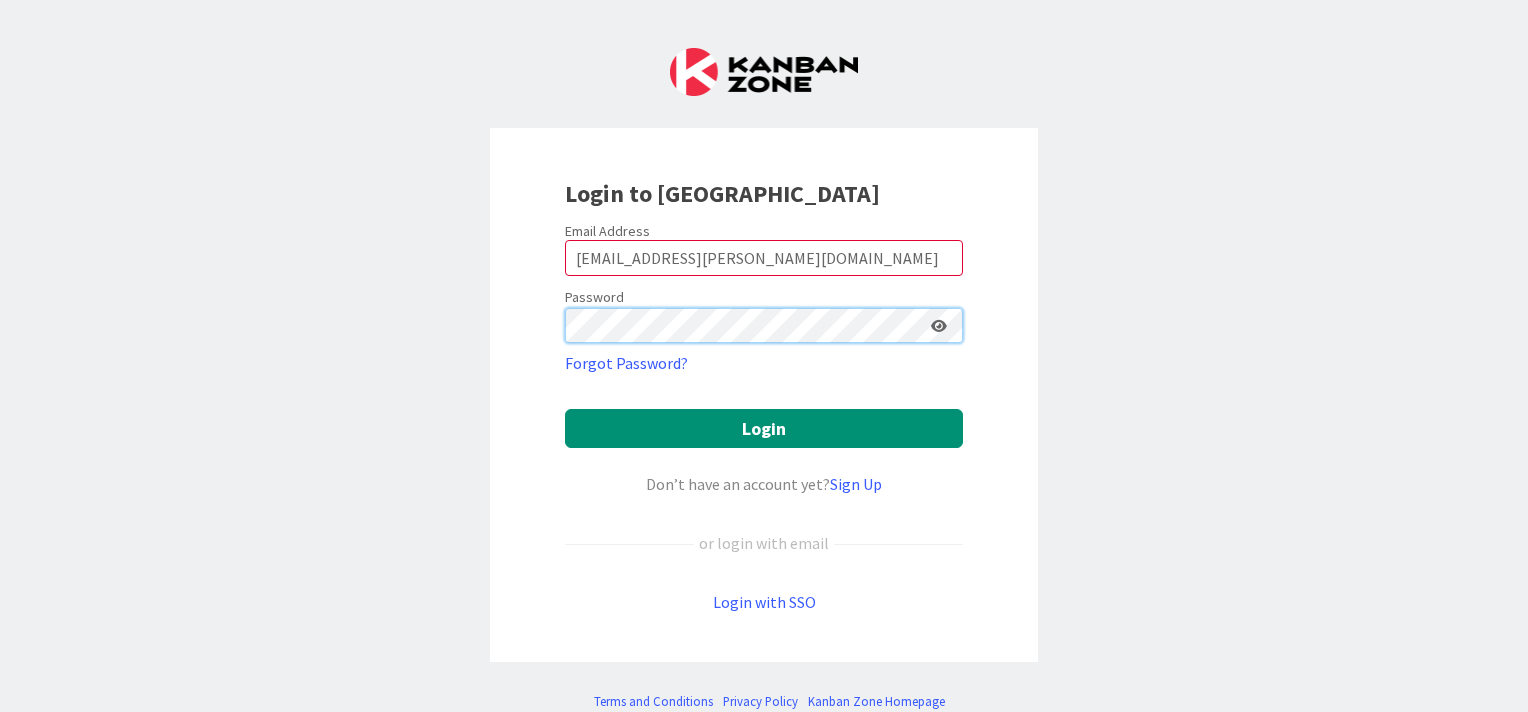 click on "Login" at bounding box center [764, 428] 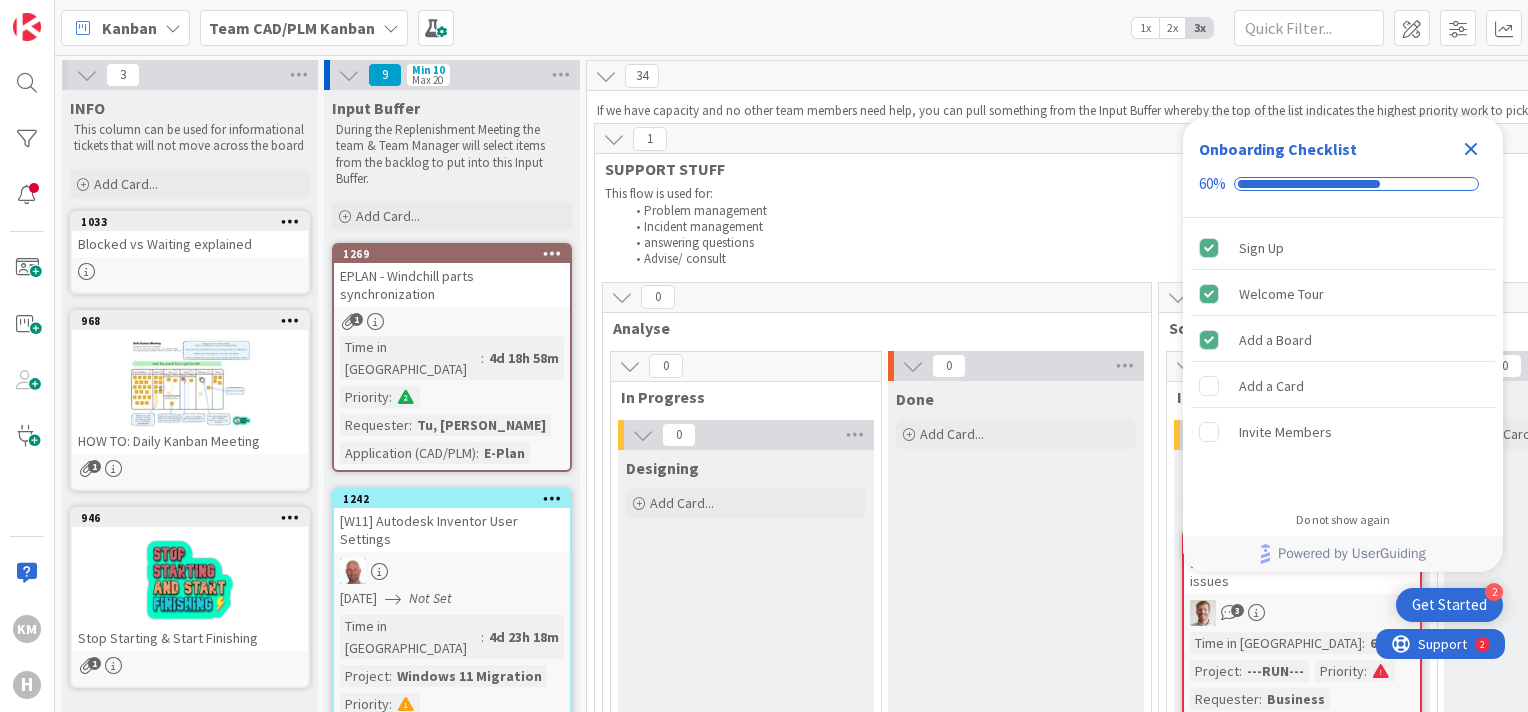 scroll, scrollTop: 0, scrollLeft: 0, axis: both 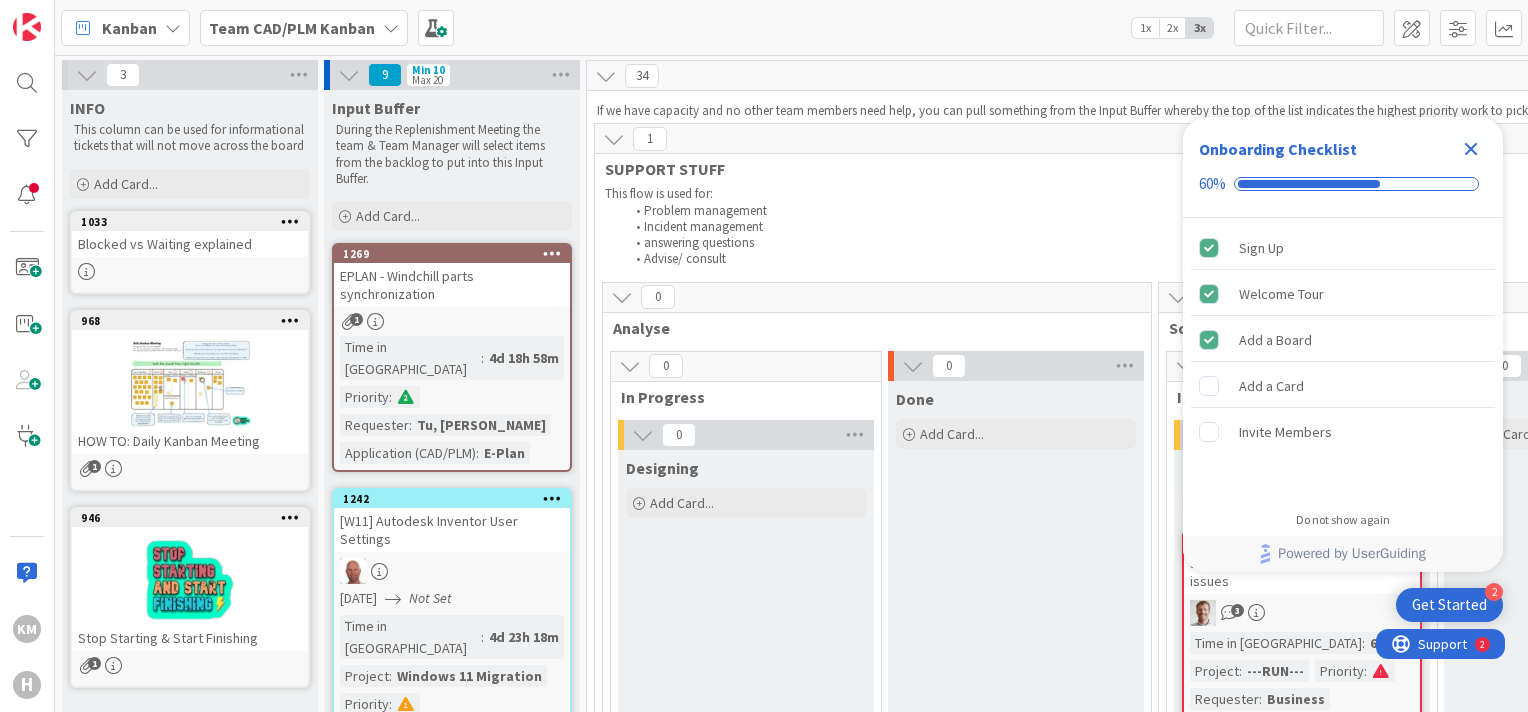click at bounding box center (87, 75) 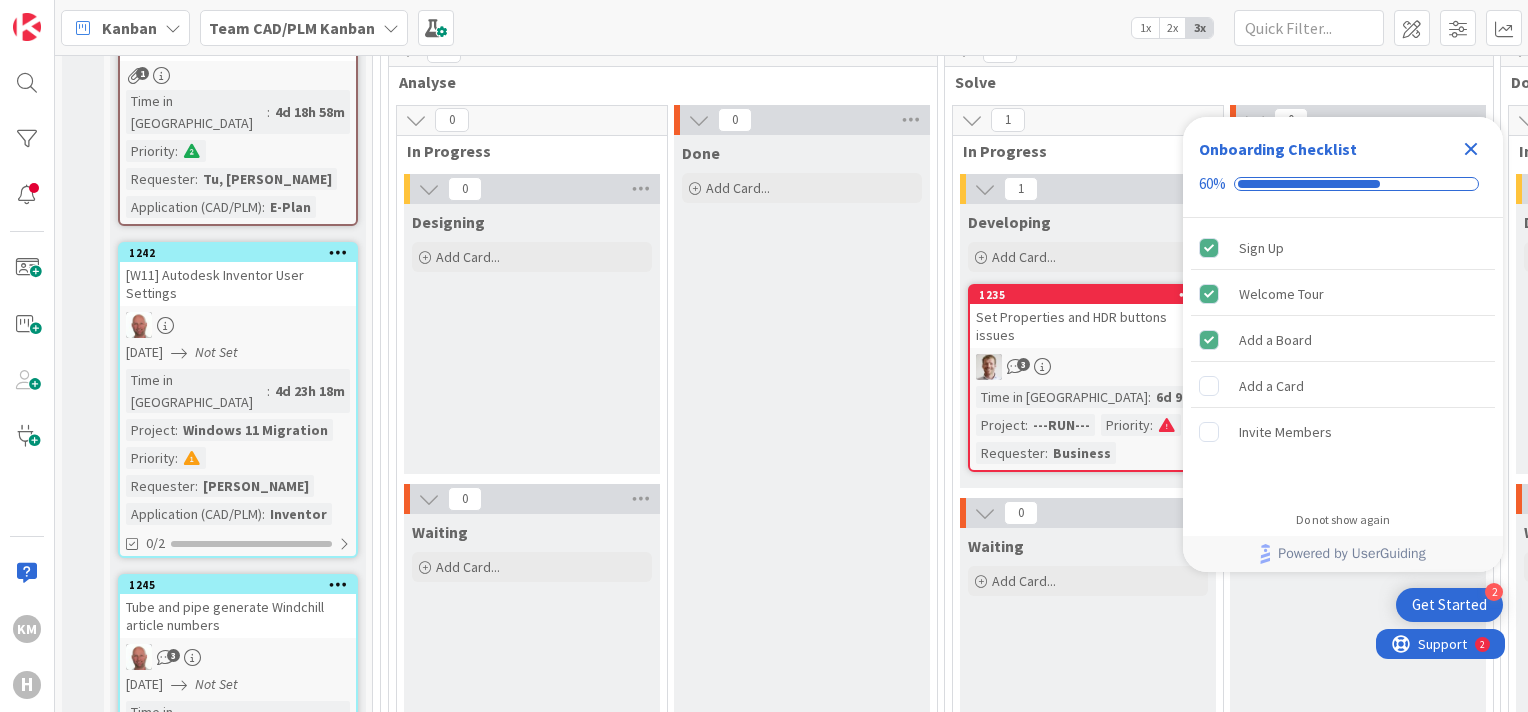 scroll, scrollTop: 0, scrollLeft: 0, axis: both 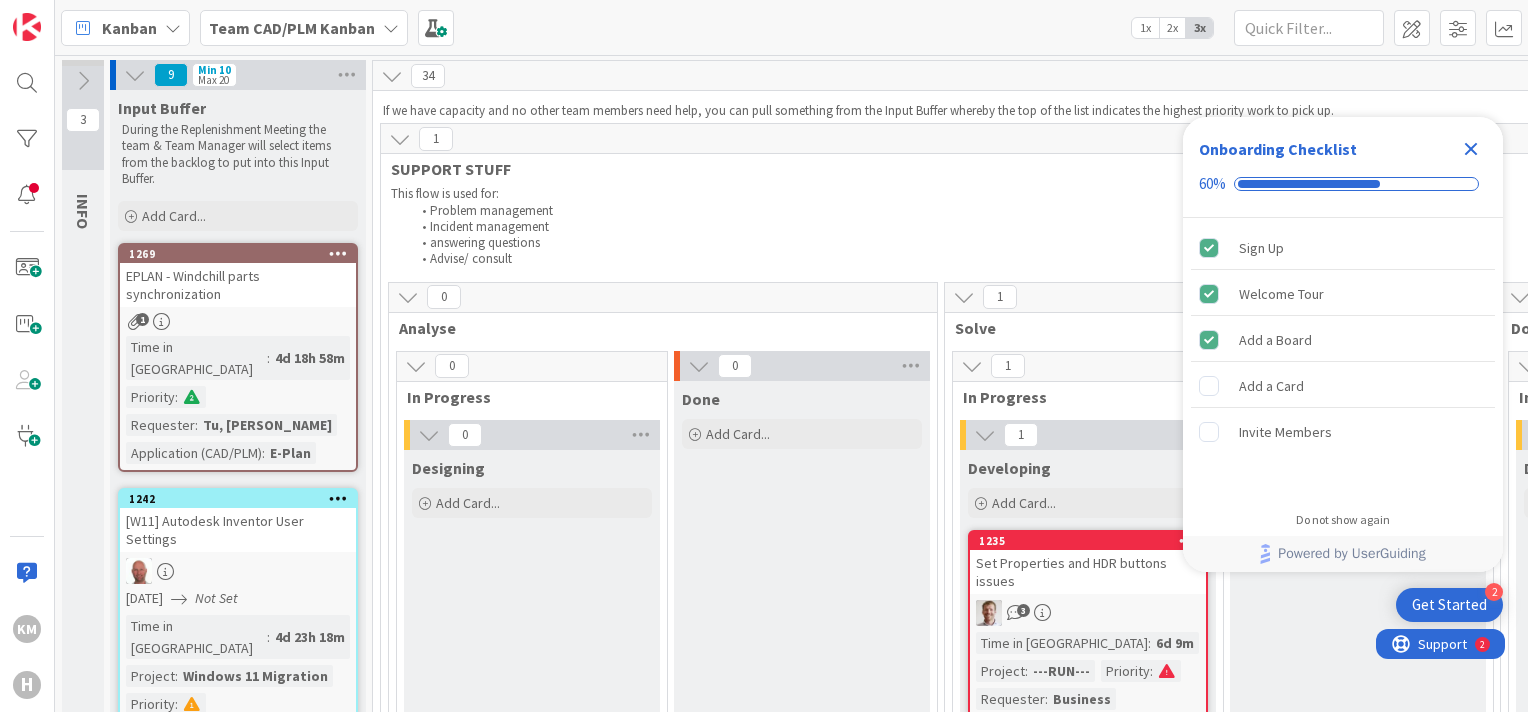 click on "INFO" at bounding box center (83, 211) 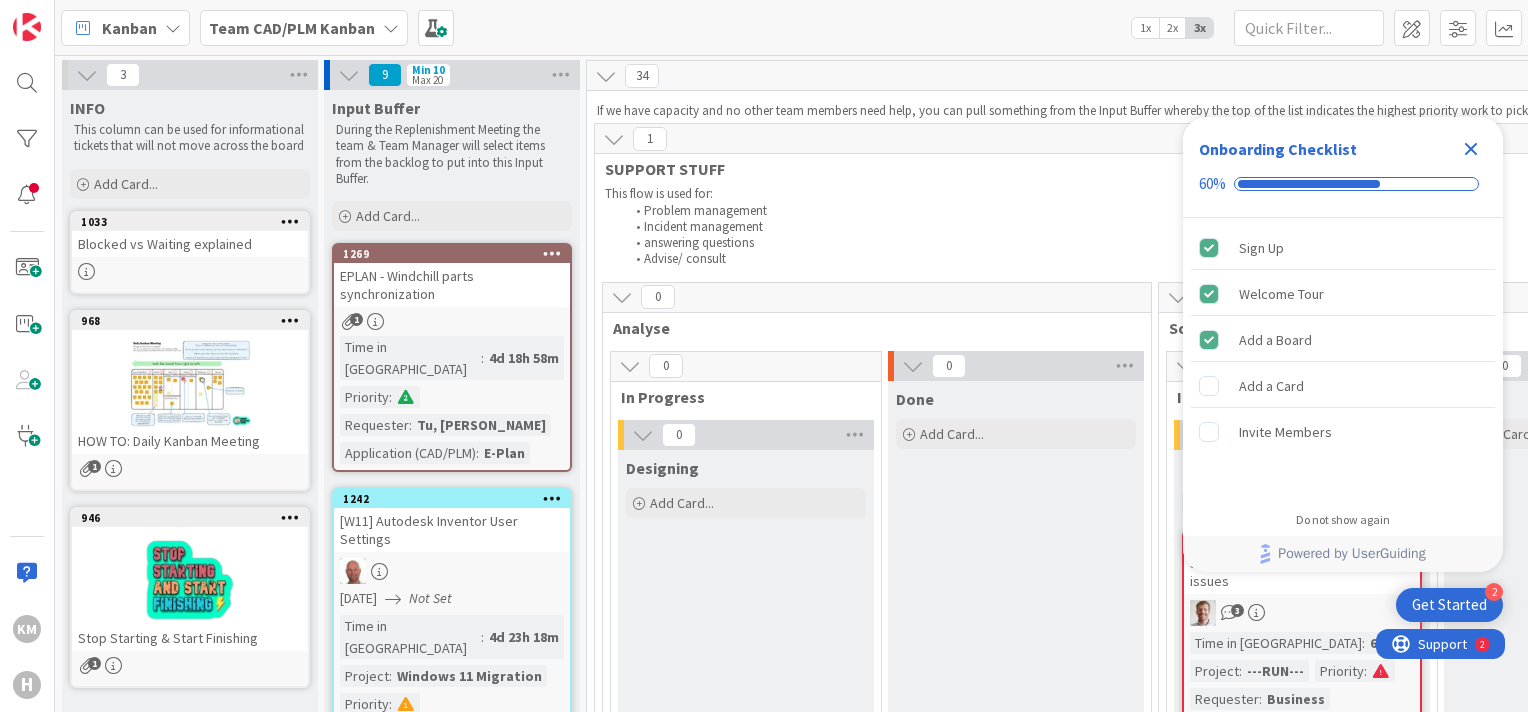 click at bounding box center [391, 28] 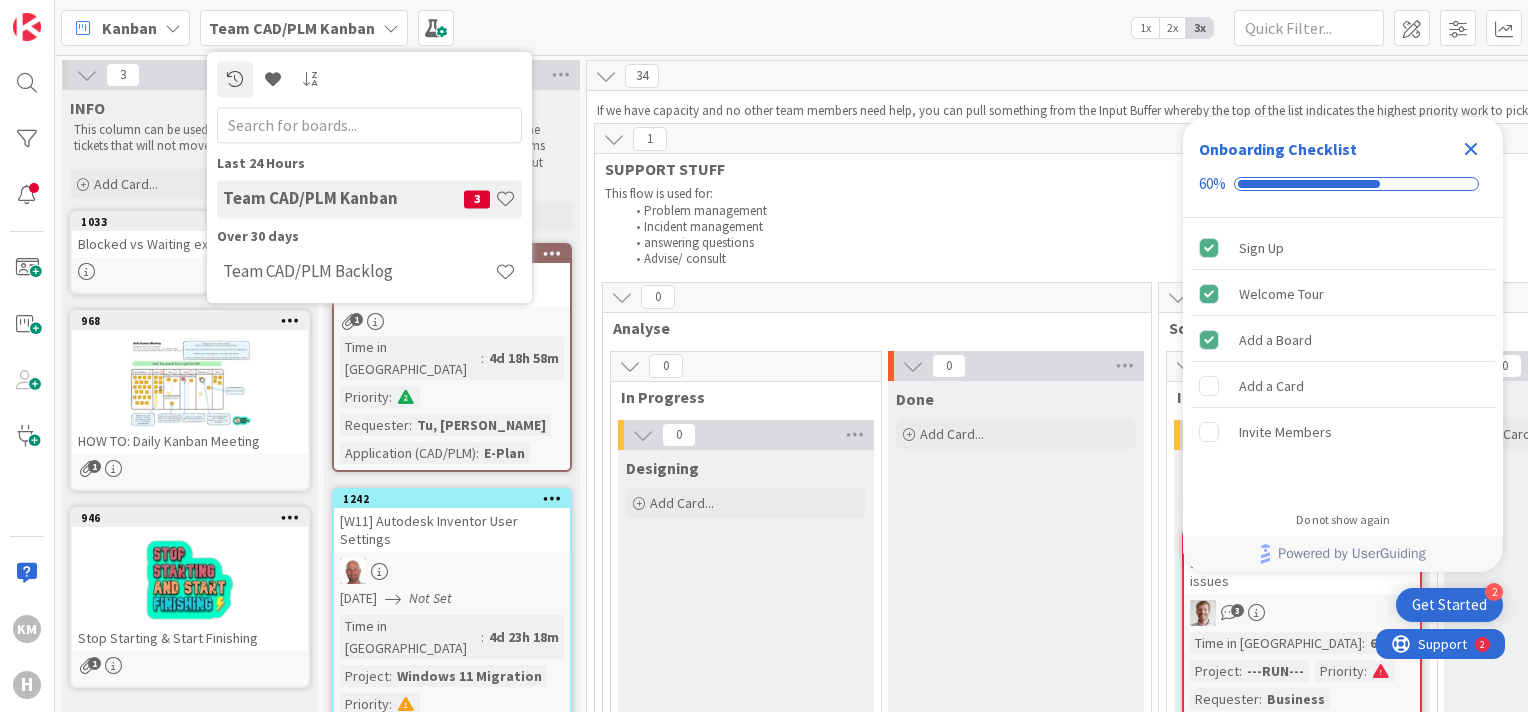 click on "Kanban Team CAD/PLM Kanban Last 24 Hours Team CAD/PLM Kanban 3 Over 30 days Team CAD/PLM Backlog 1x 2x 3x" at bounding box center (791, 27) 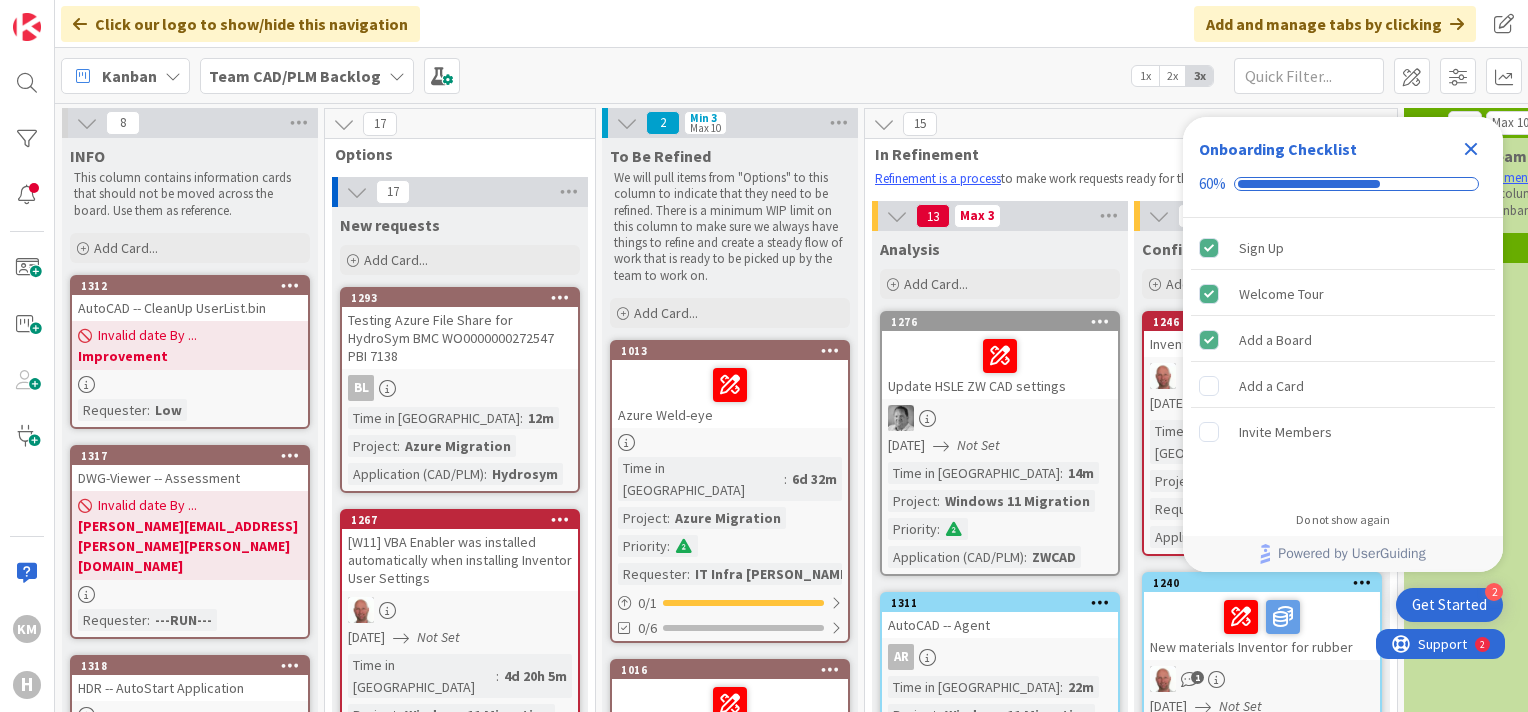 scroll, scrollTop: 0, scrollLeft: 0, axis: both 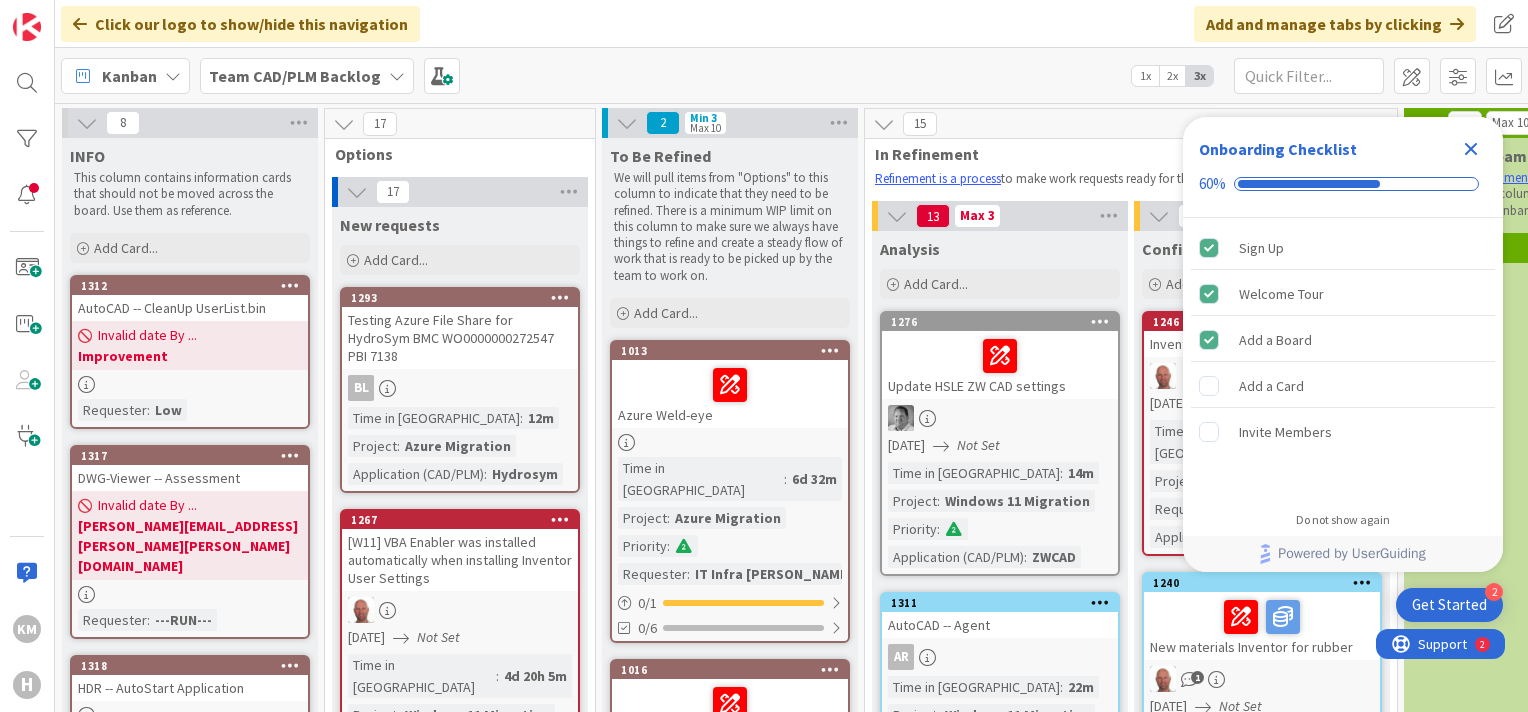 click on "Click our logo to show/hide this navigation Add and manage tabs by clicking" at bounding box center (791, 24) 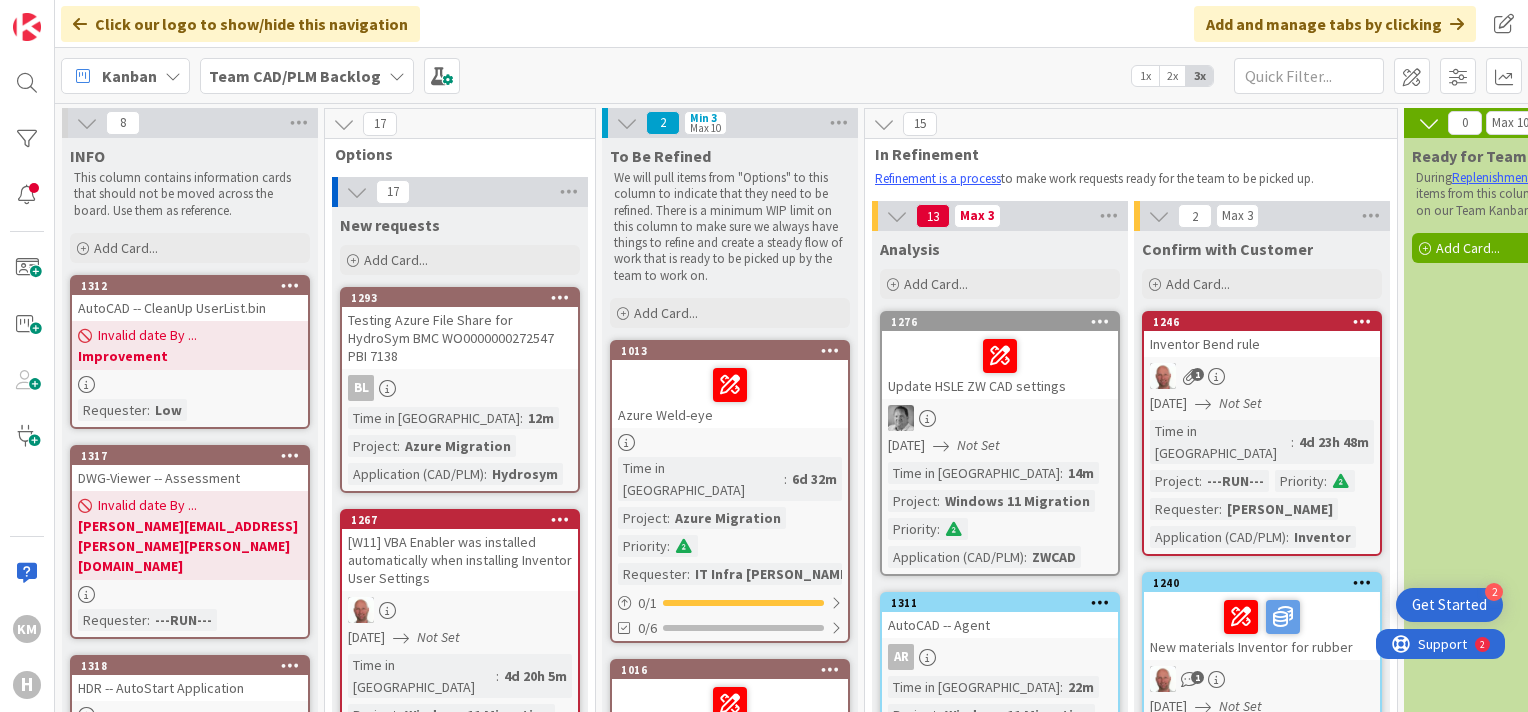 scroll, scrollTop: 0, scrollLeft: 0, axis: both 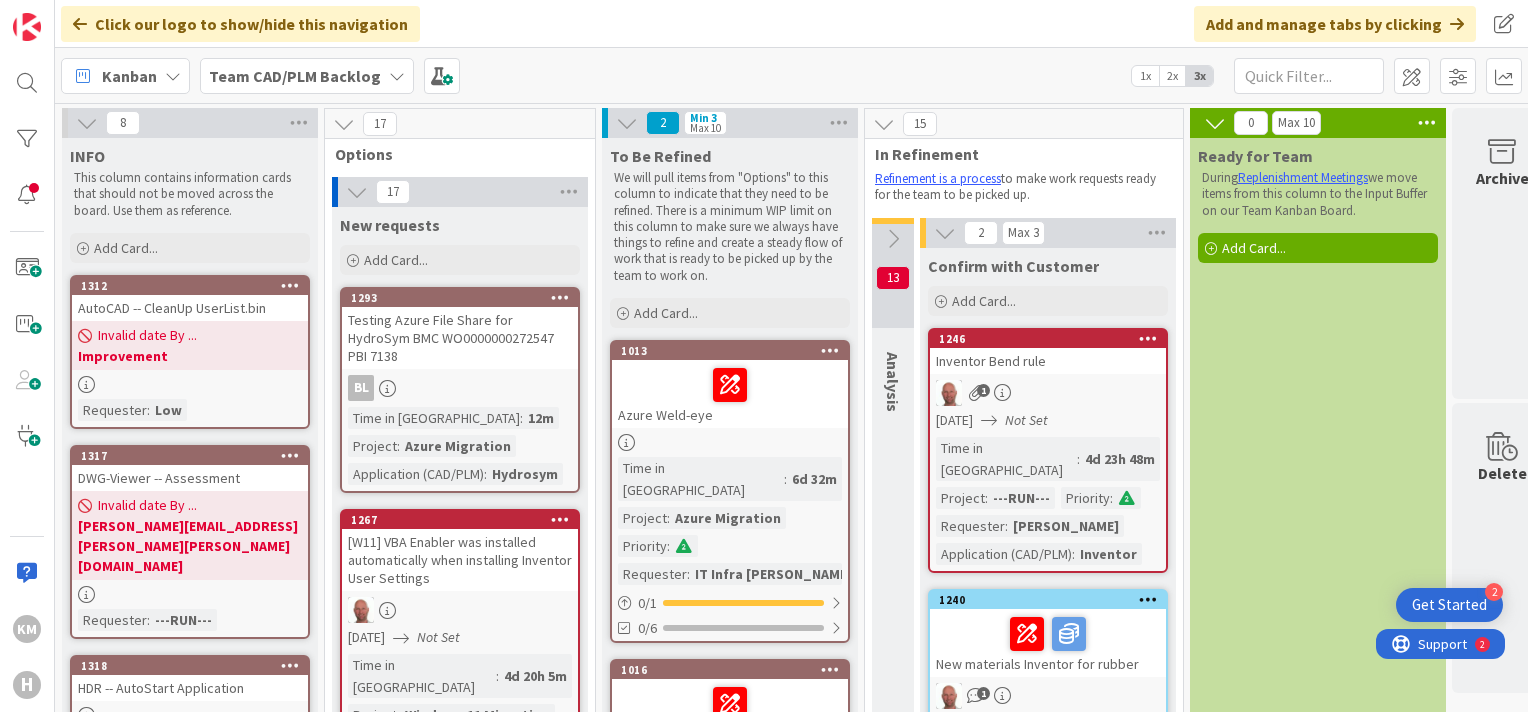 click on "1312 AutoCAD -- CleanUp UserList.bin Invalid date By ... Improvement Requester : Low" at bounding box center (190, 352) 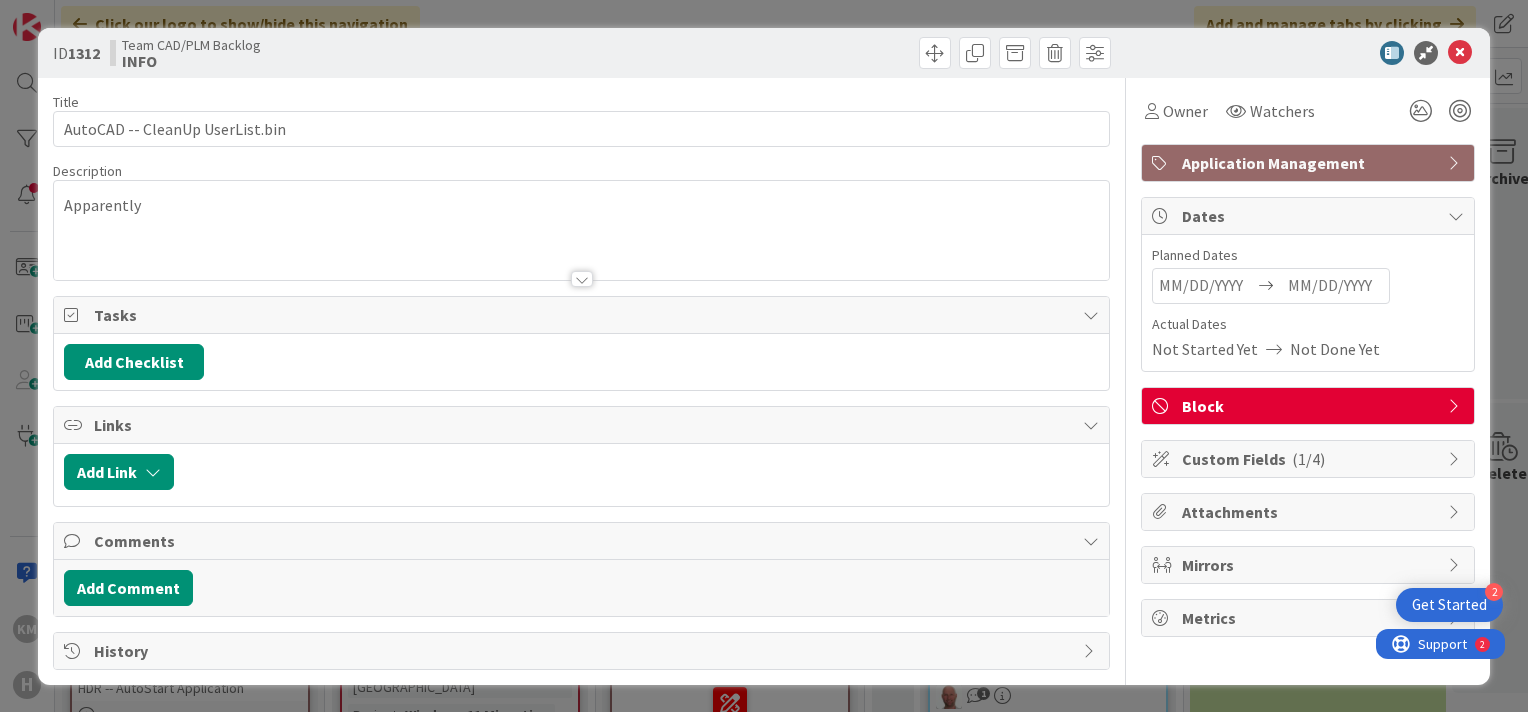 scroll, scrollTop: 0, scrollLeft: 0, axis: both 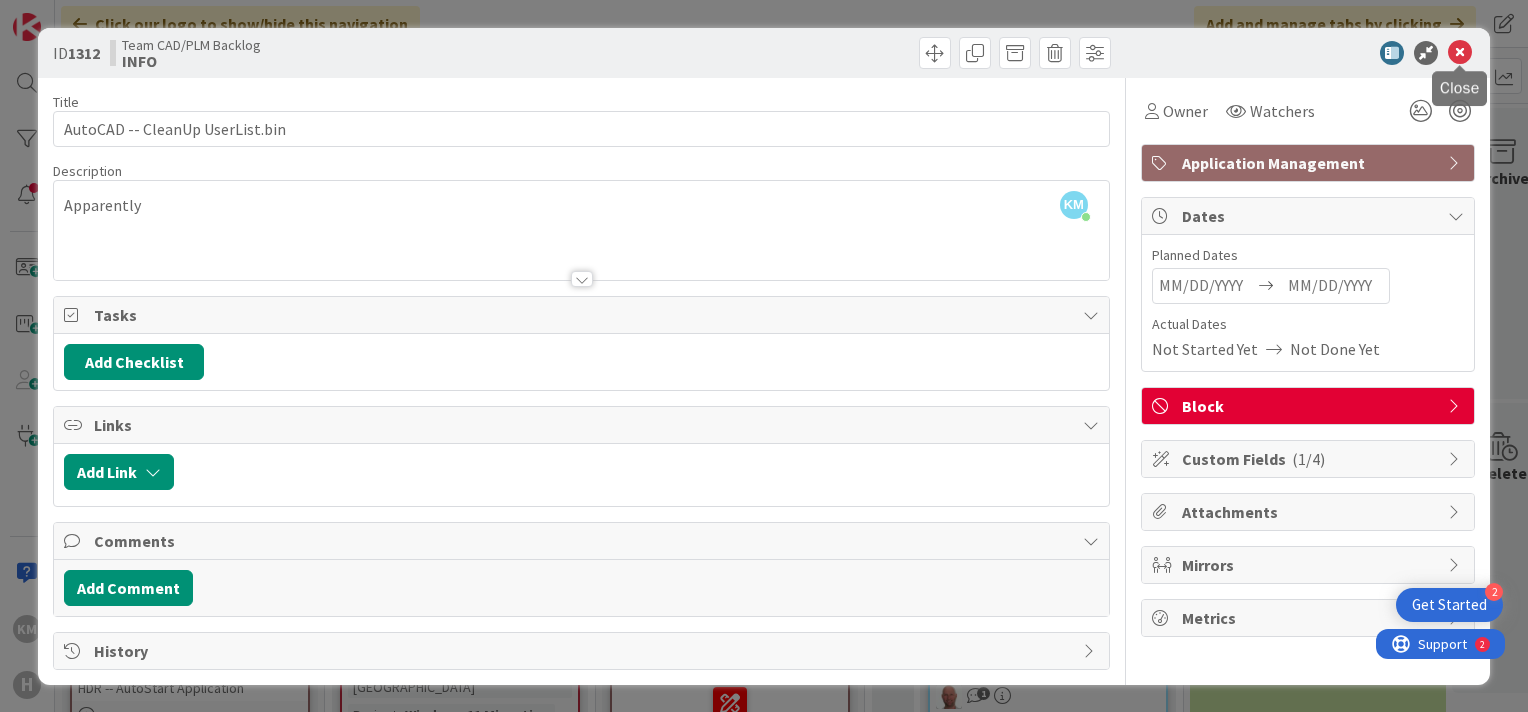 click at bounding box center [1460, 53] 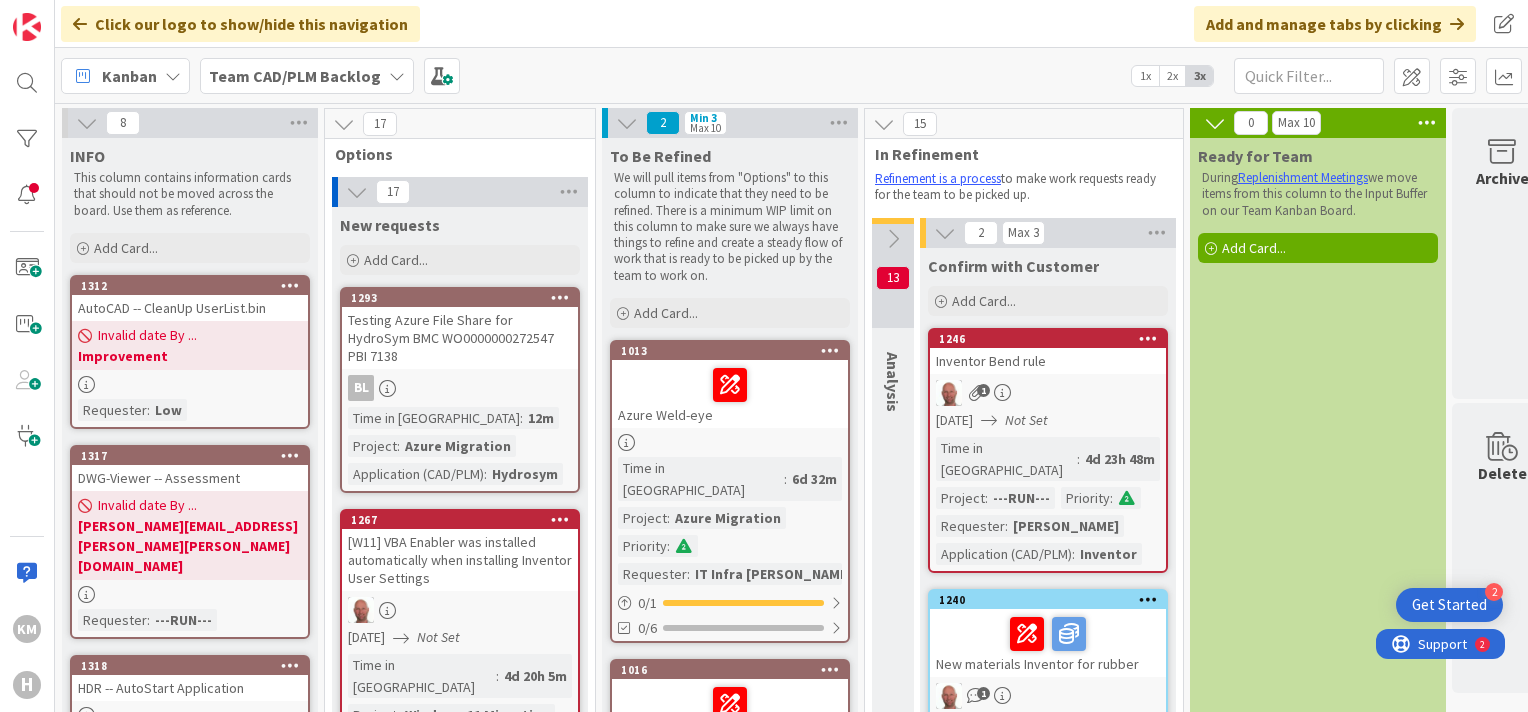 scroll, scrollTop: 0, scrollLeft: 0, axis: both 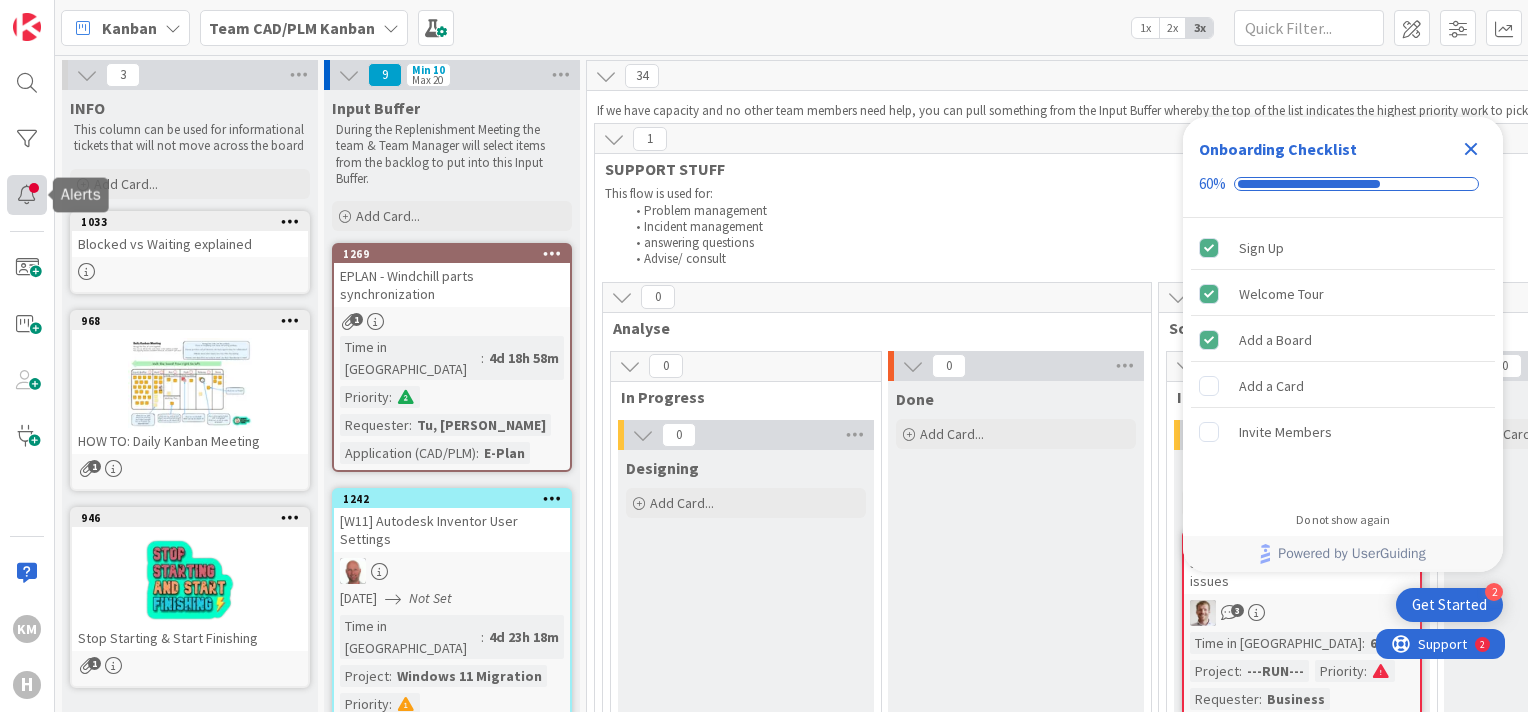 click at bounding box center (27, 195) 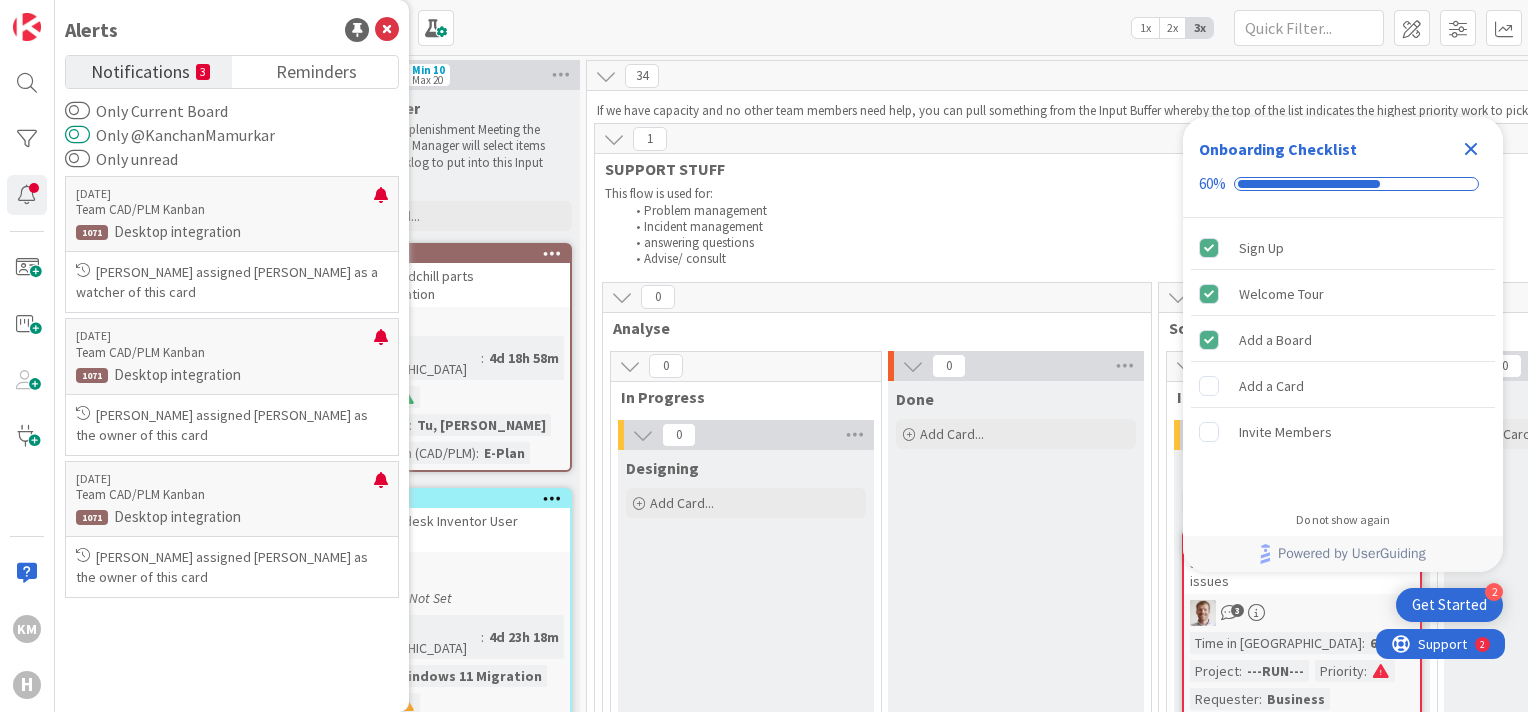 click on "Only @KanchanMamurkar" at bounding box center (77, 135) 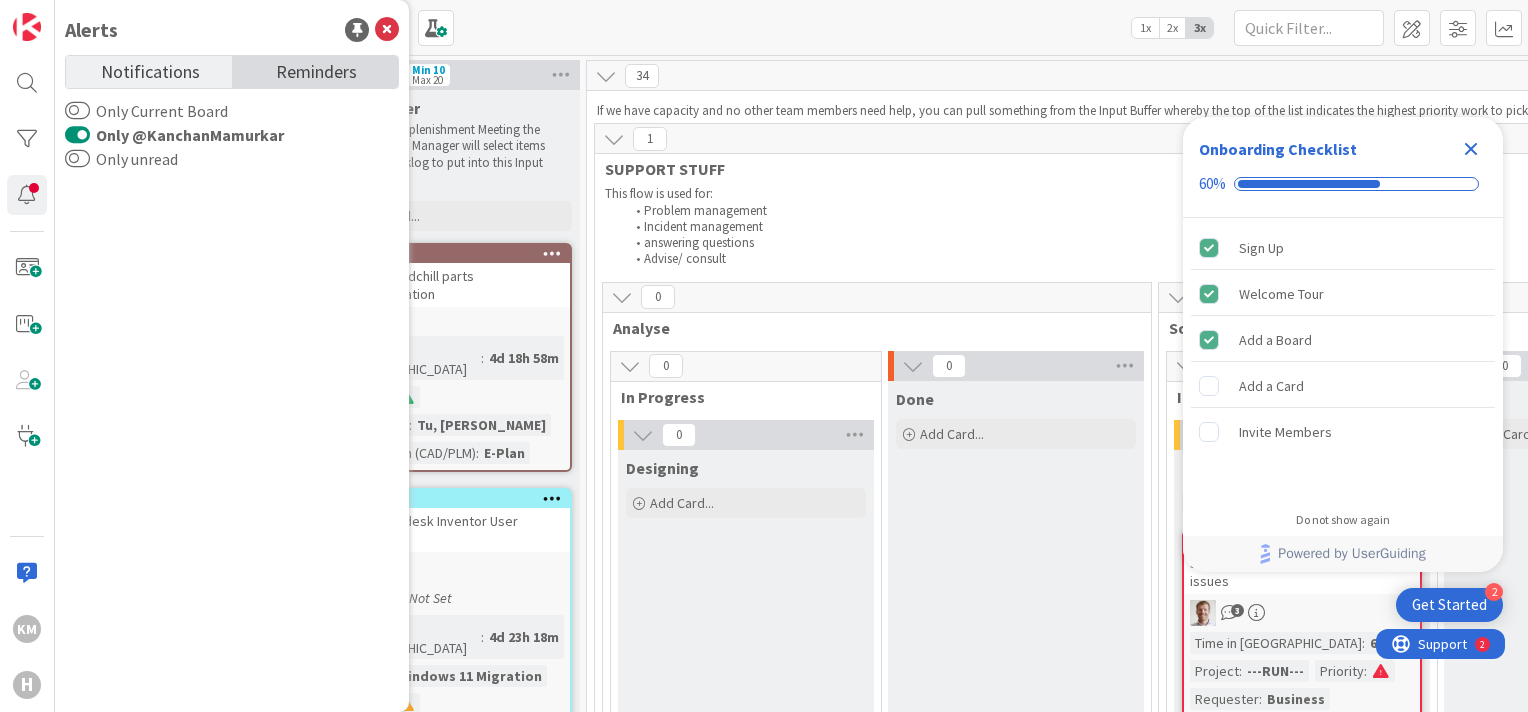 click on "Reminders" at bounding box center (316, 70) 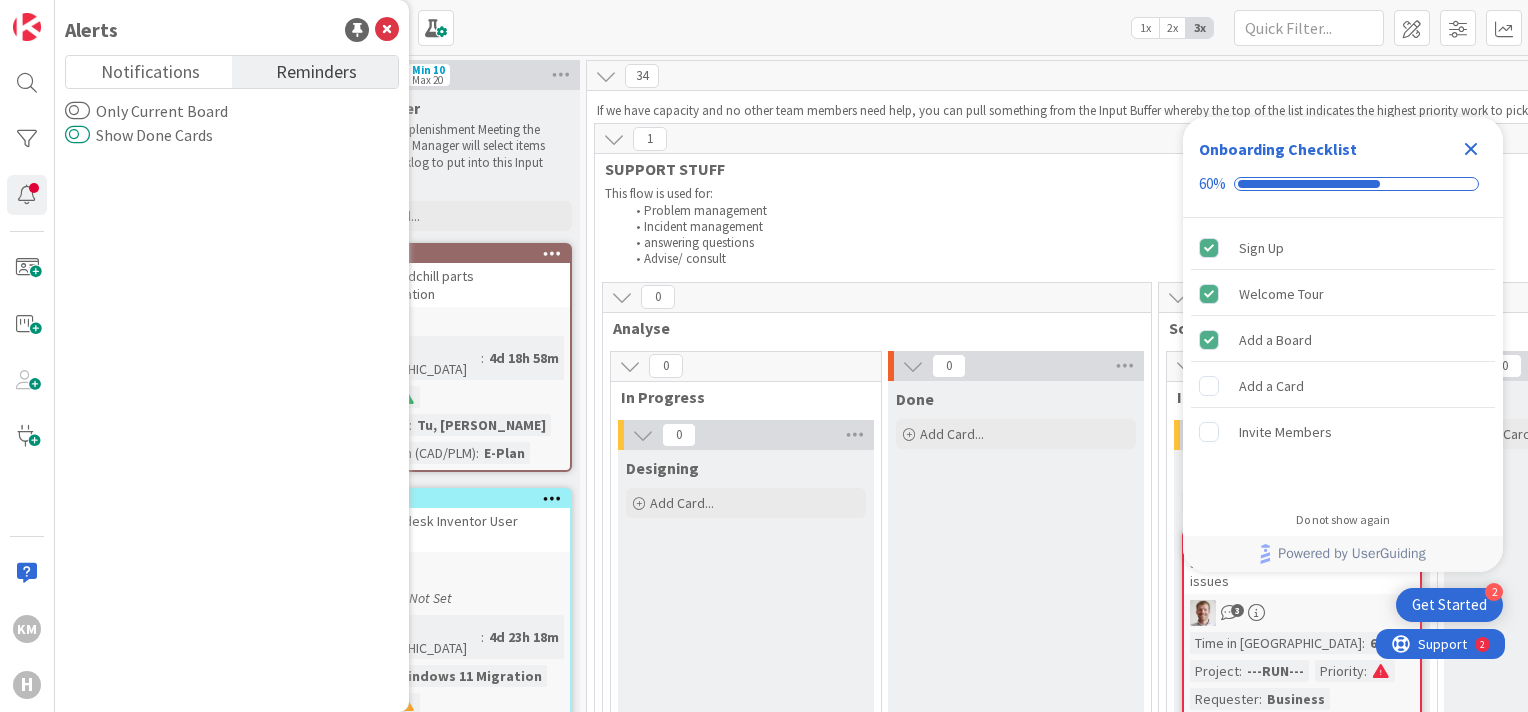 click on "Show Done Cards" at bounding box center [77, 135] 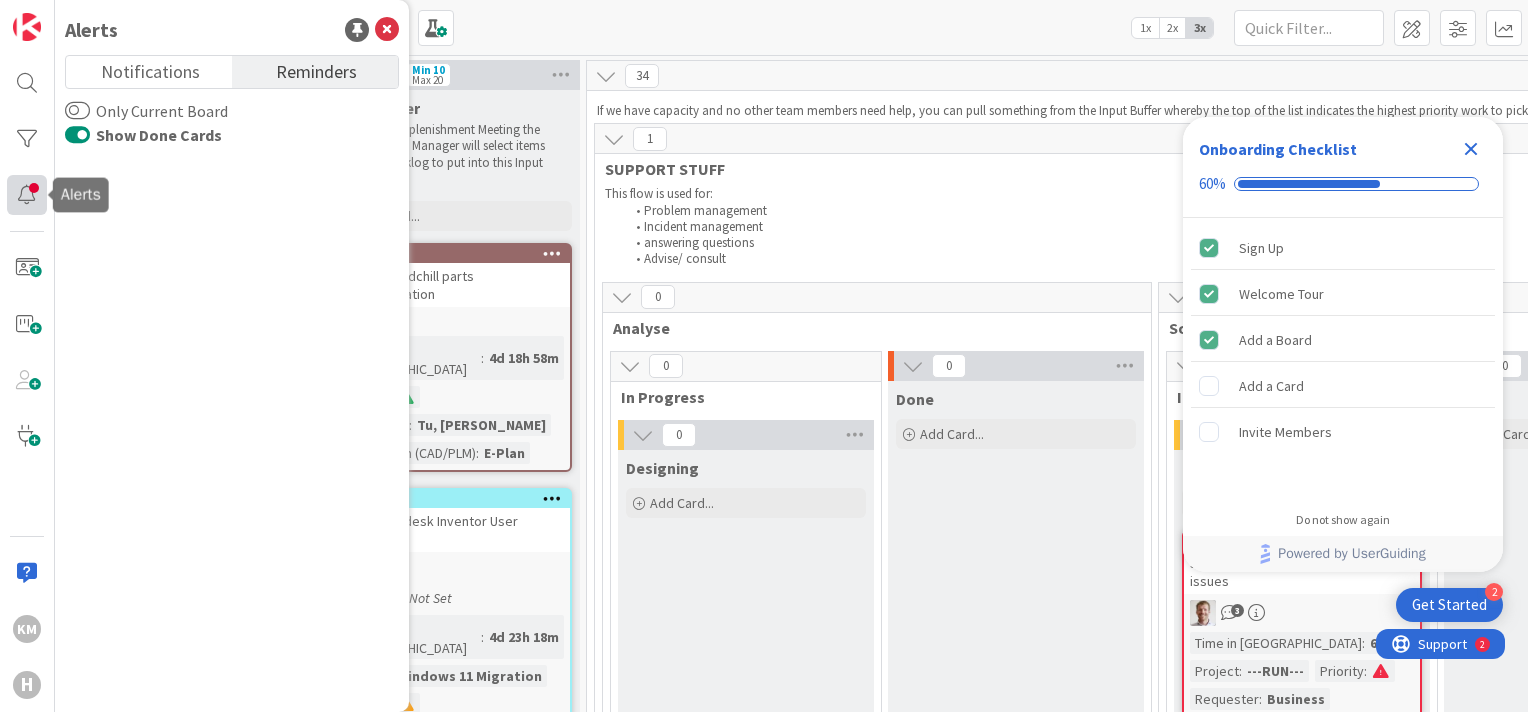 click at bounding box center (27, 195) 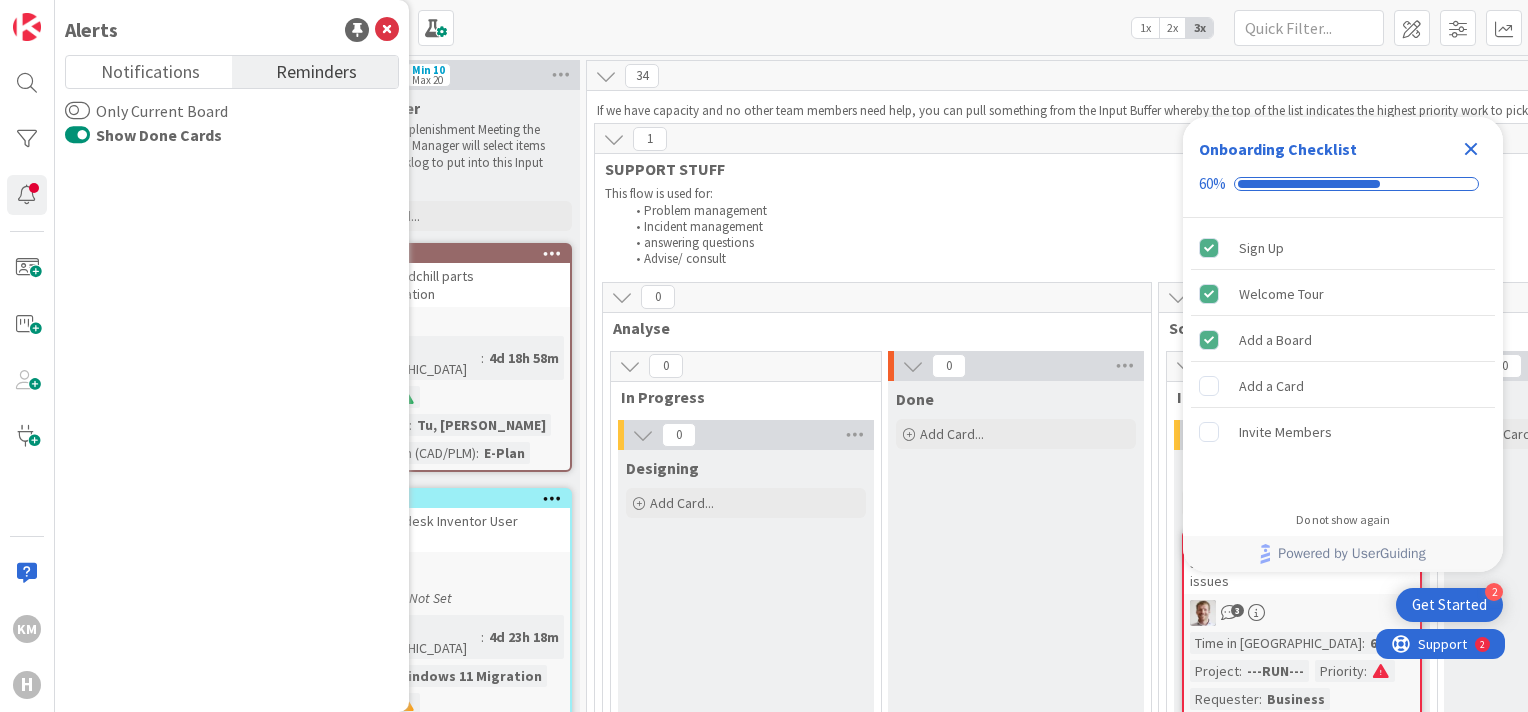 click on "Kanban Team CAD/PLM Kanban 1x 2x 3x" at bounding box center [791, 27] 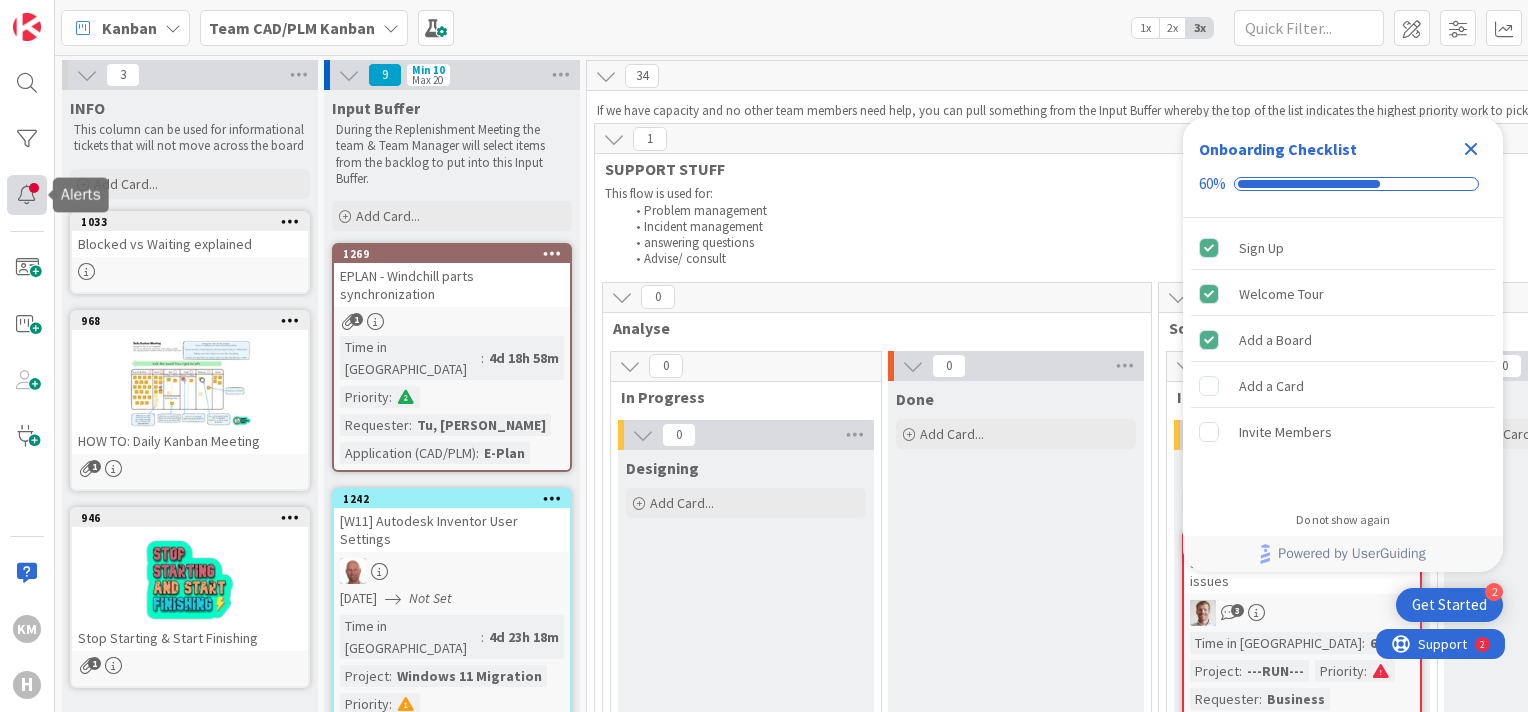 click at bounding box center (27, 195) 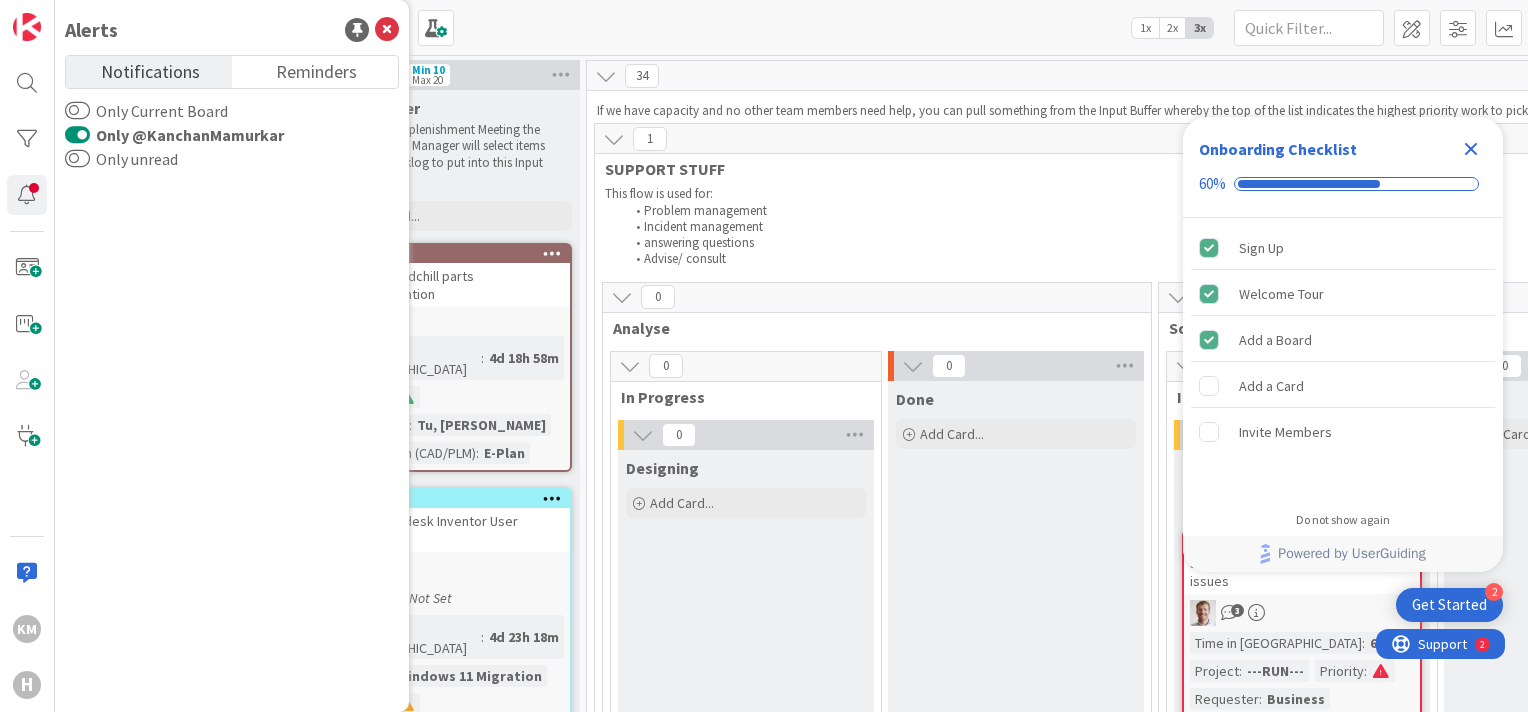 click on "Kanban Team CAD/PLM Kanban 1x 2x 3x" at bounding box center (791, 27) 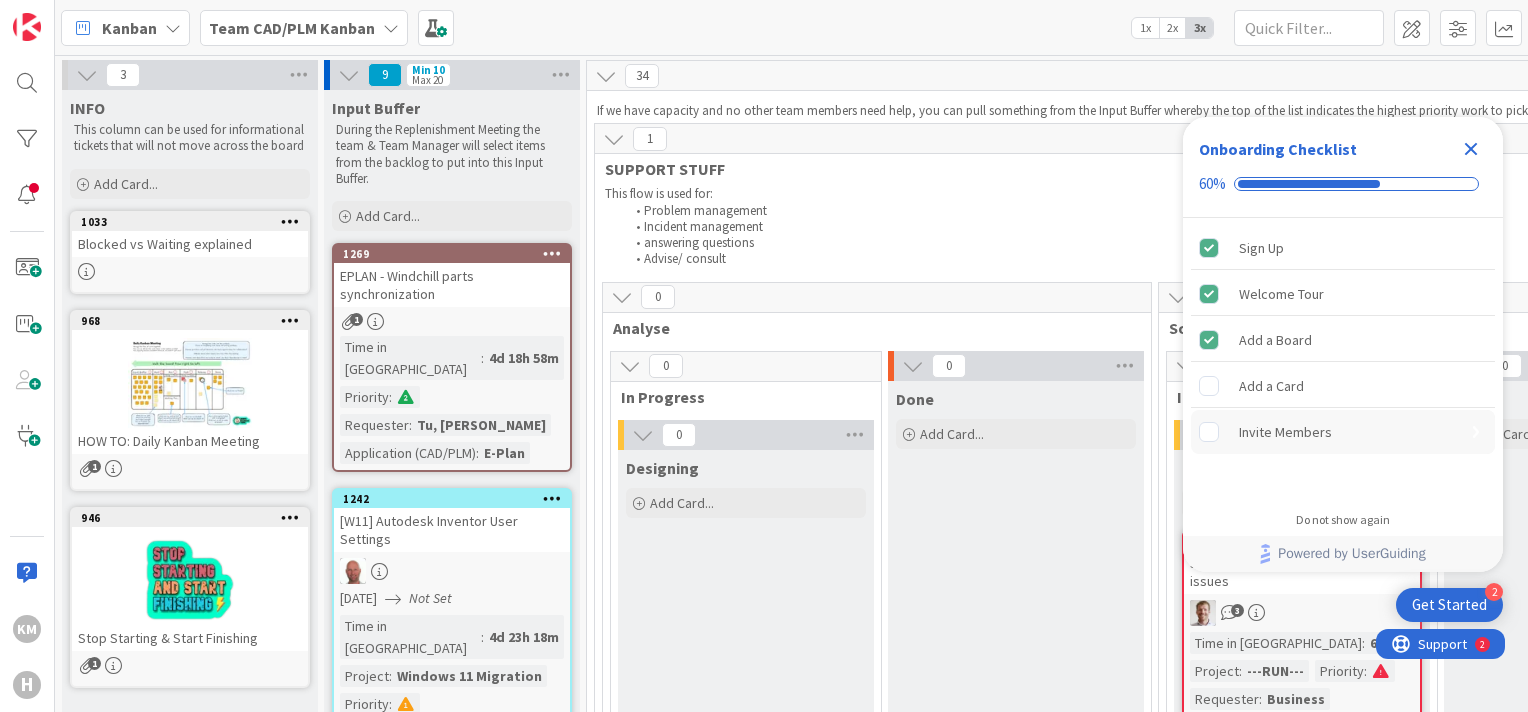click on "Invite Members" at bounding box center [1343, 432] 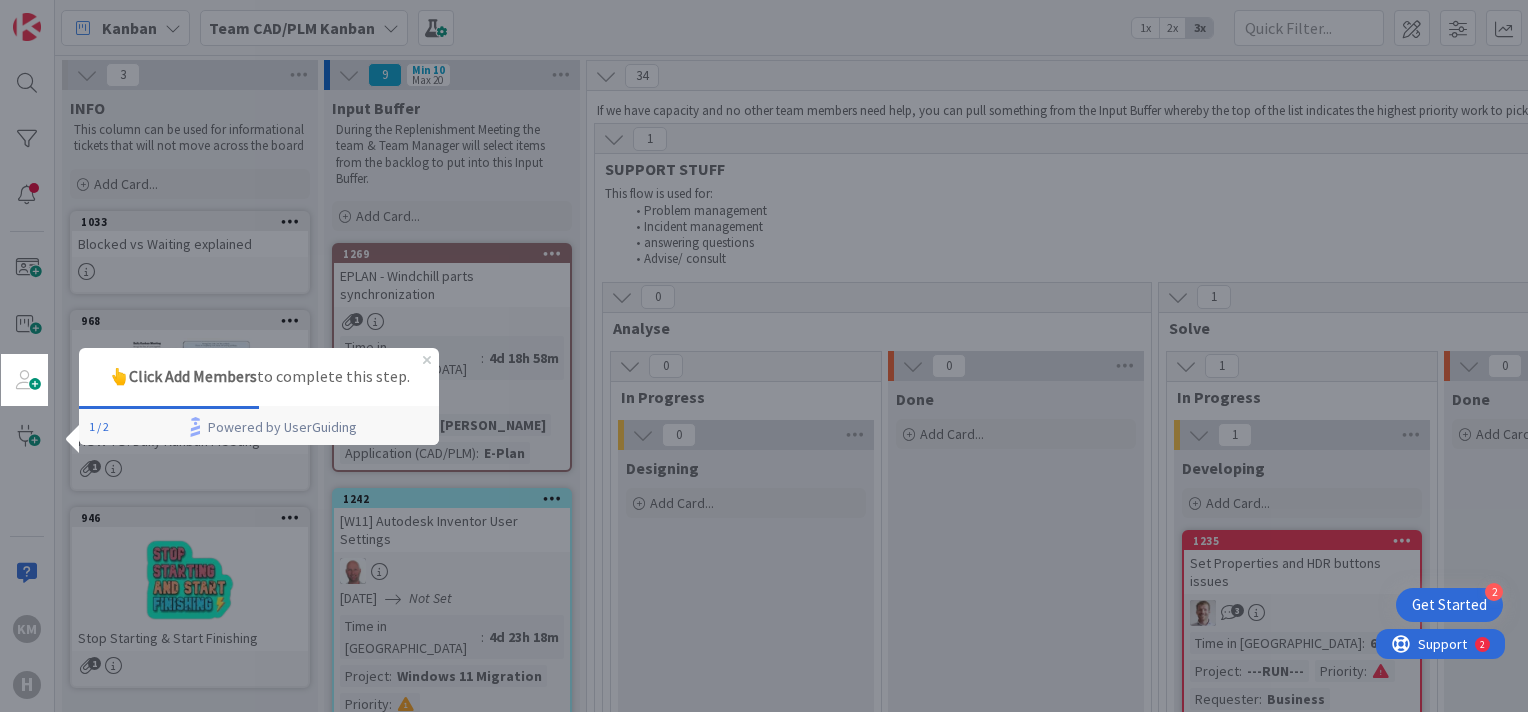 scroll, scrollTop: 0, scrollLeft: 0, axis: both 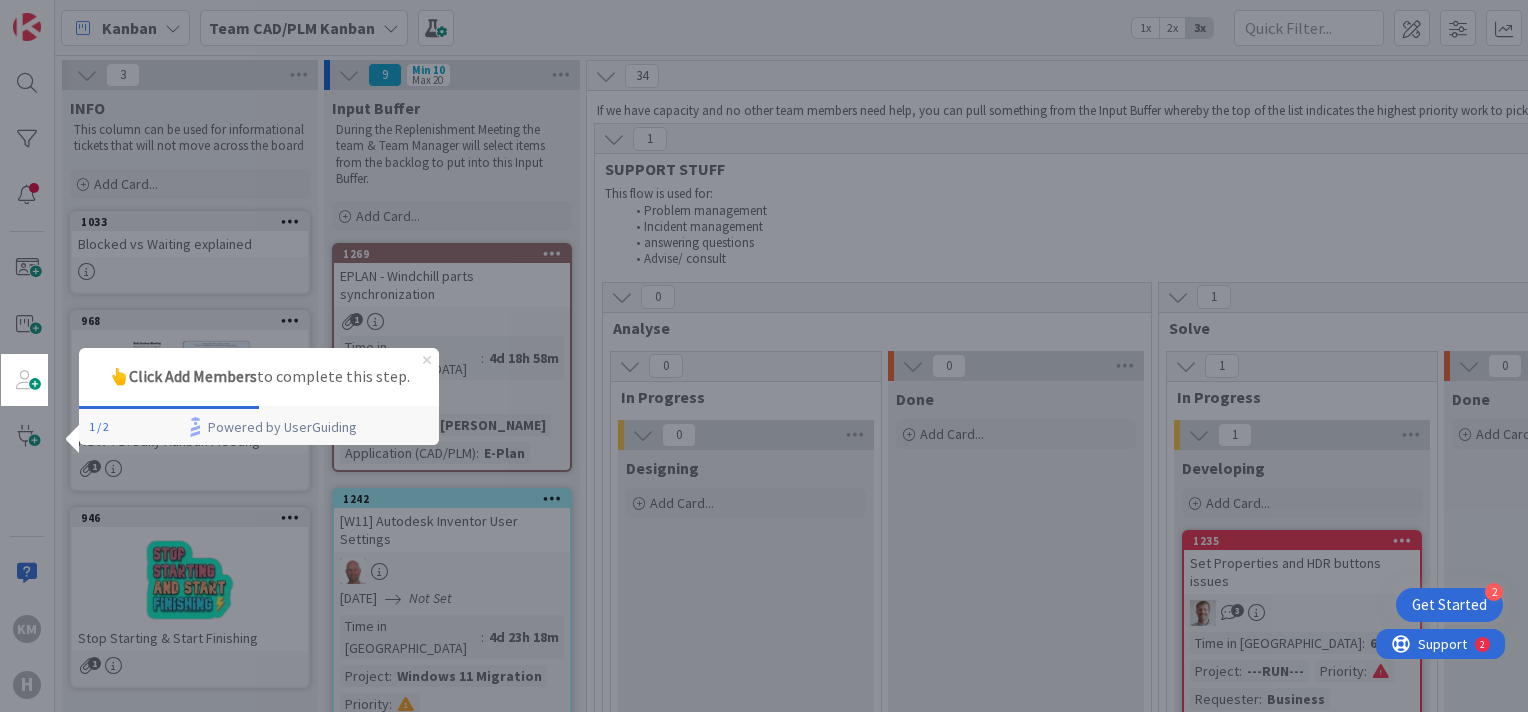 click 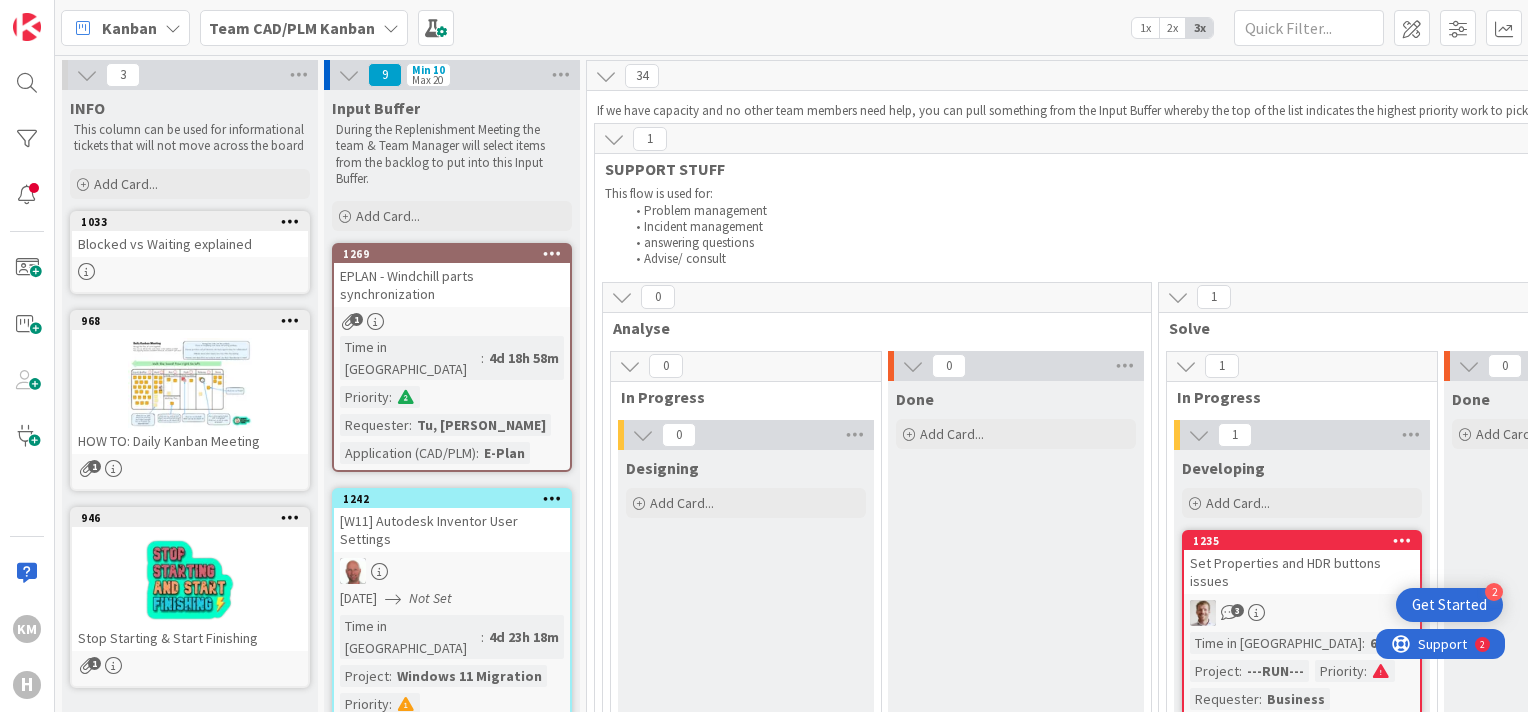 scroll, scrollTop: 0, scrollLeft: 0, axis: both 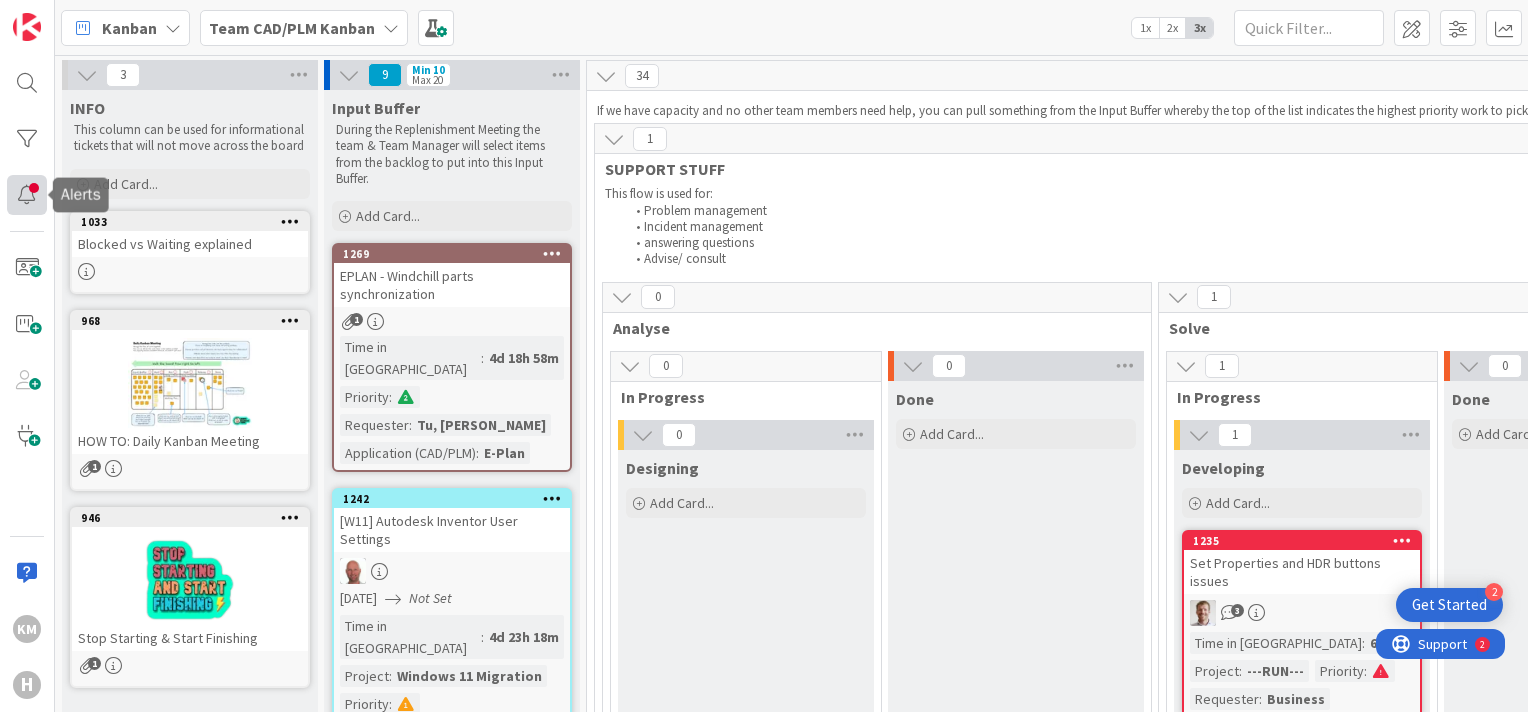click at bounding box center [27, 195] 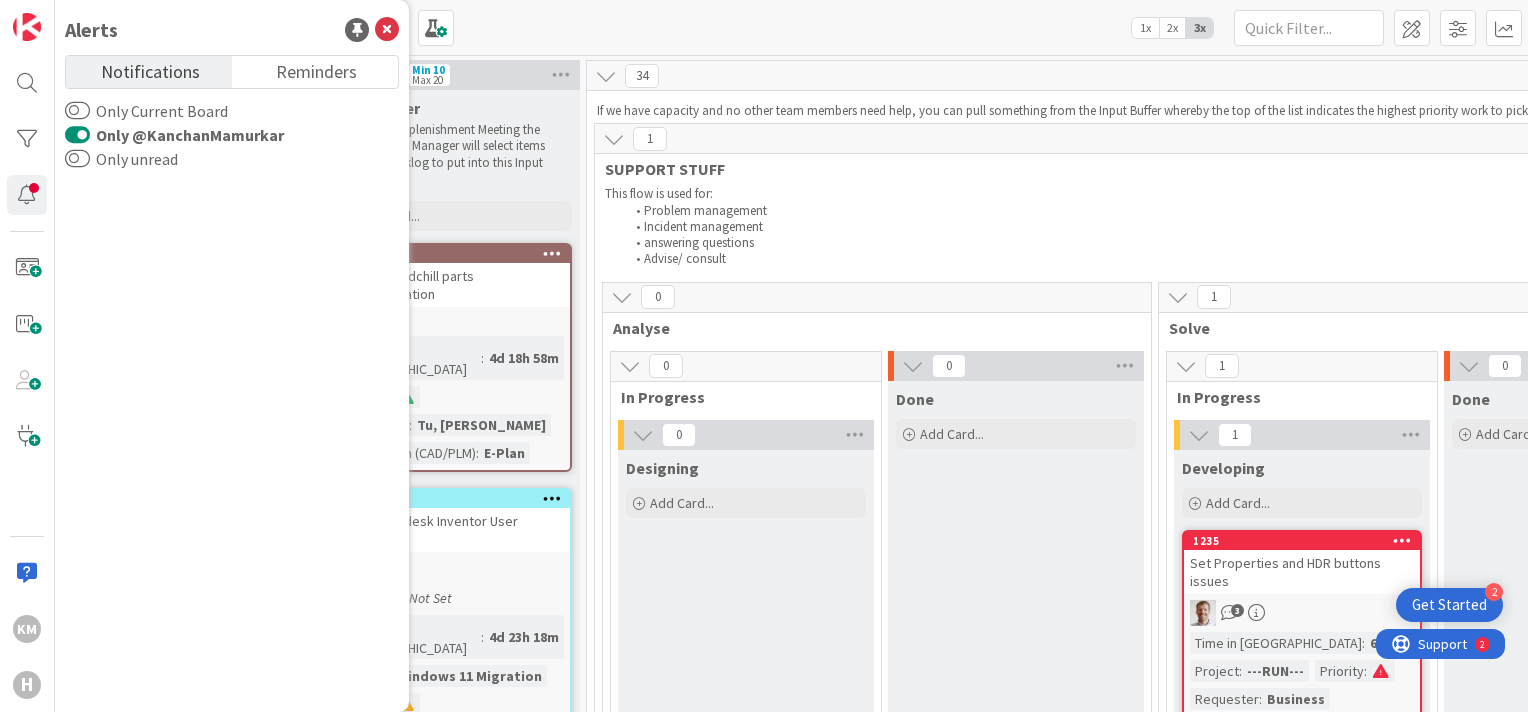 click on "1" at bounding box center (2267, 139) 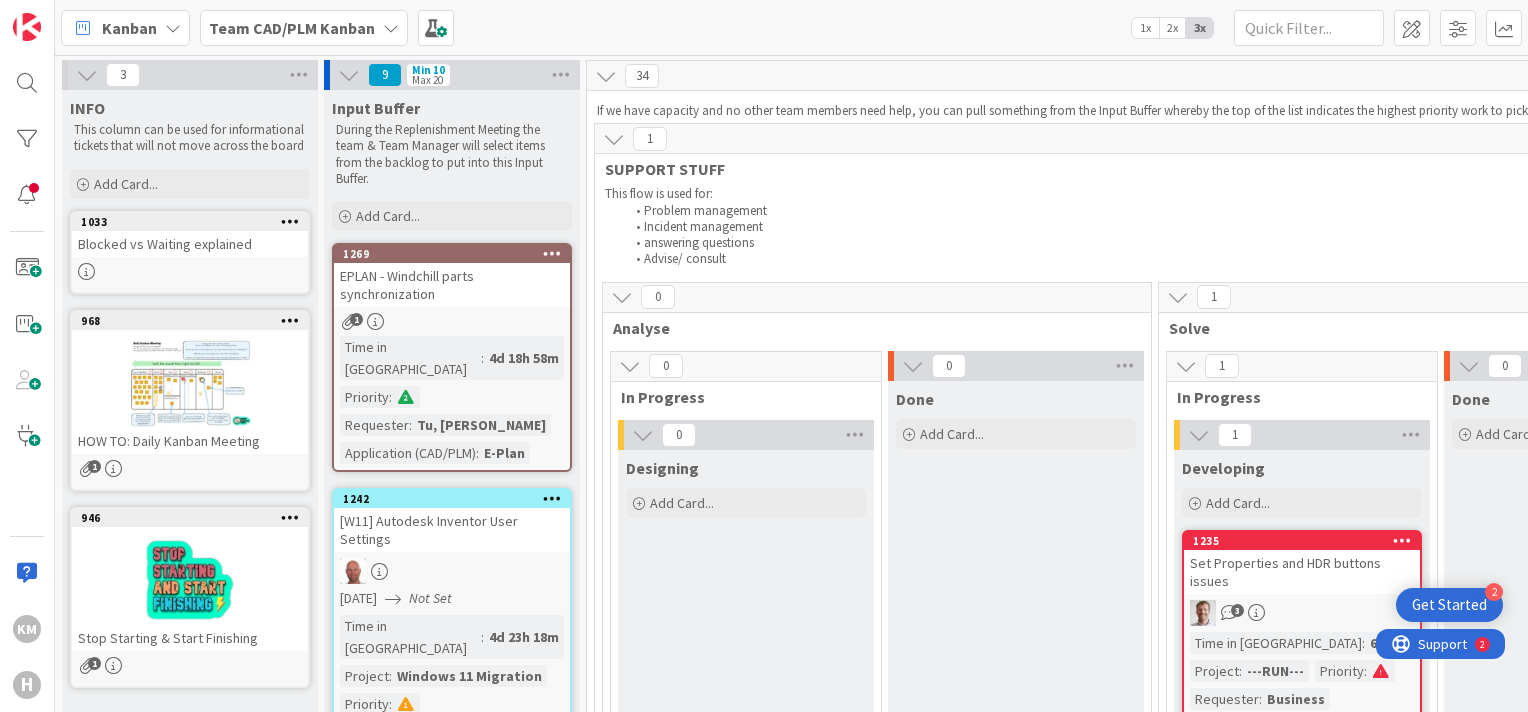 click on "Get Started" at bounding box center (1449, 605) 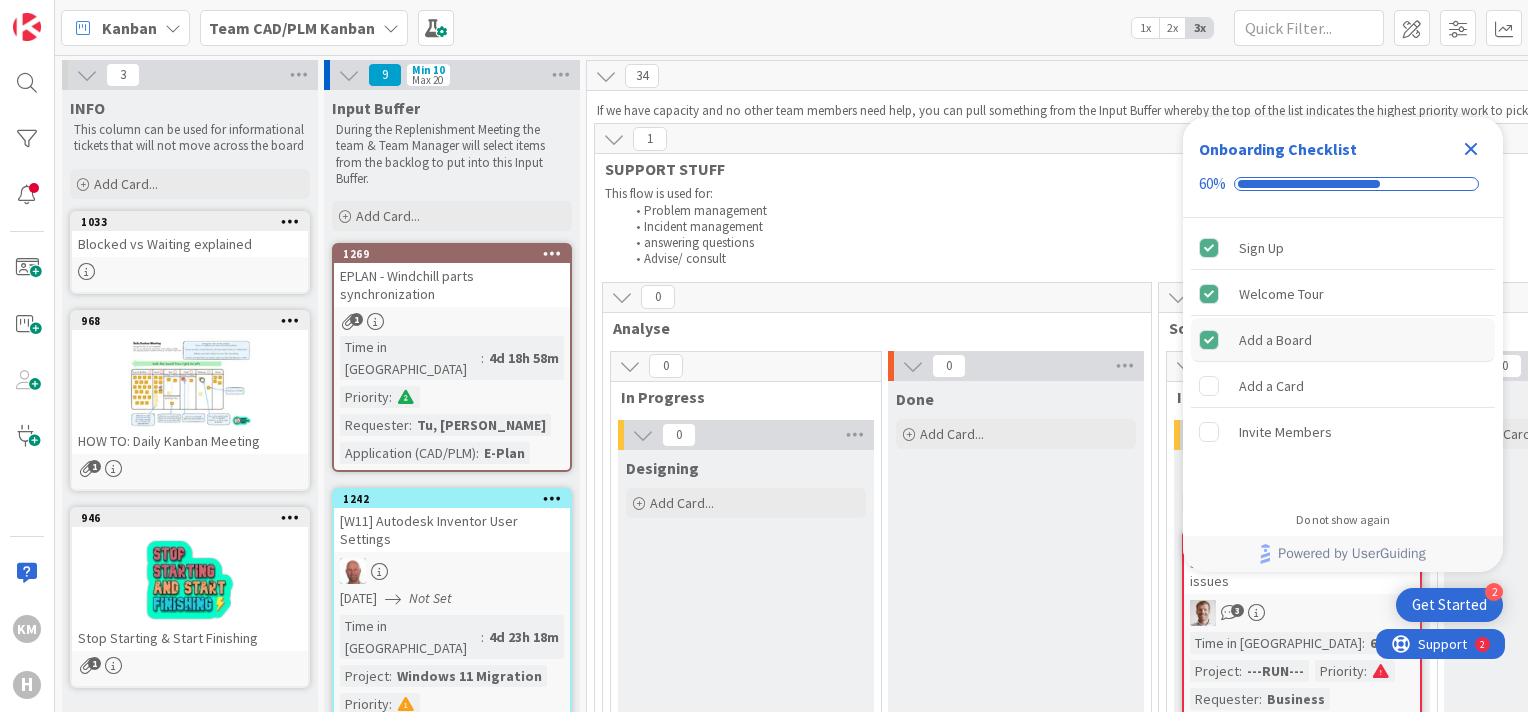 scroll, scrollTop: 0, scrollLeft: 0, axis: both 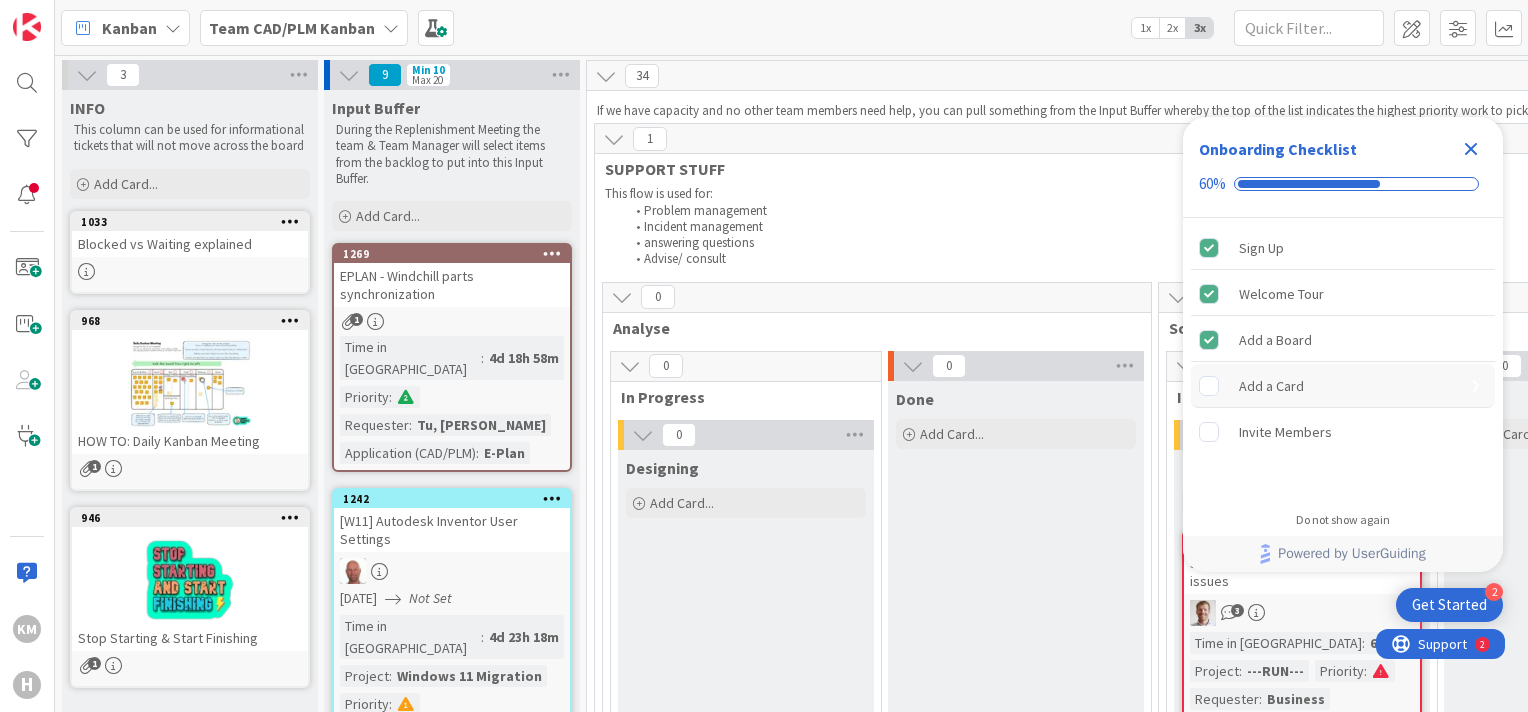 click on "Add a Card" at bounding box center [1343, 386] 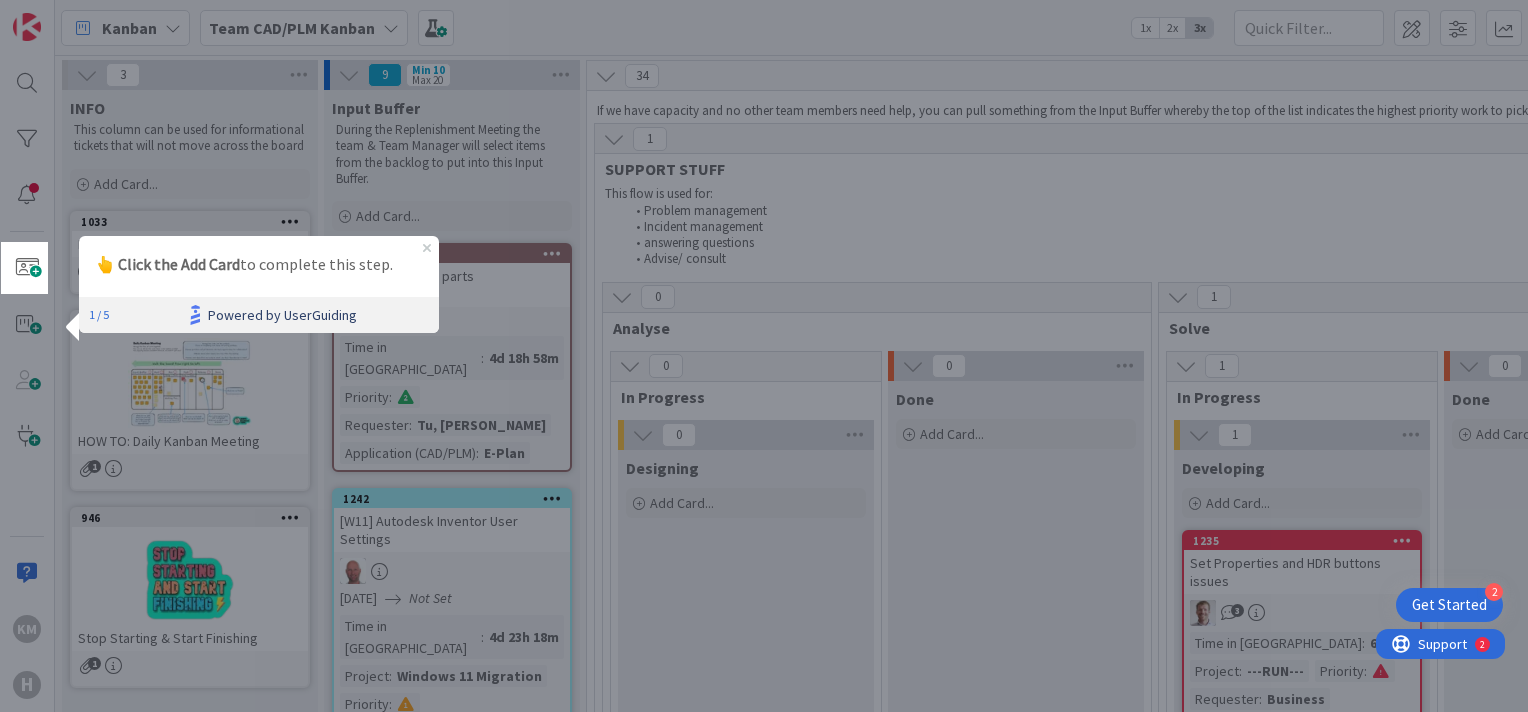 scroll, scrollTop: 0, scrollLeft: 0, axis: both 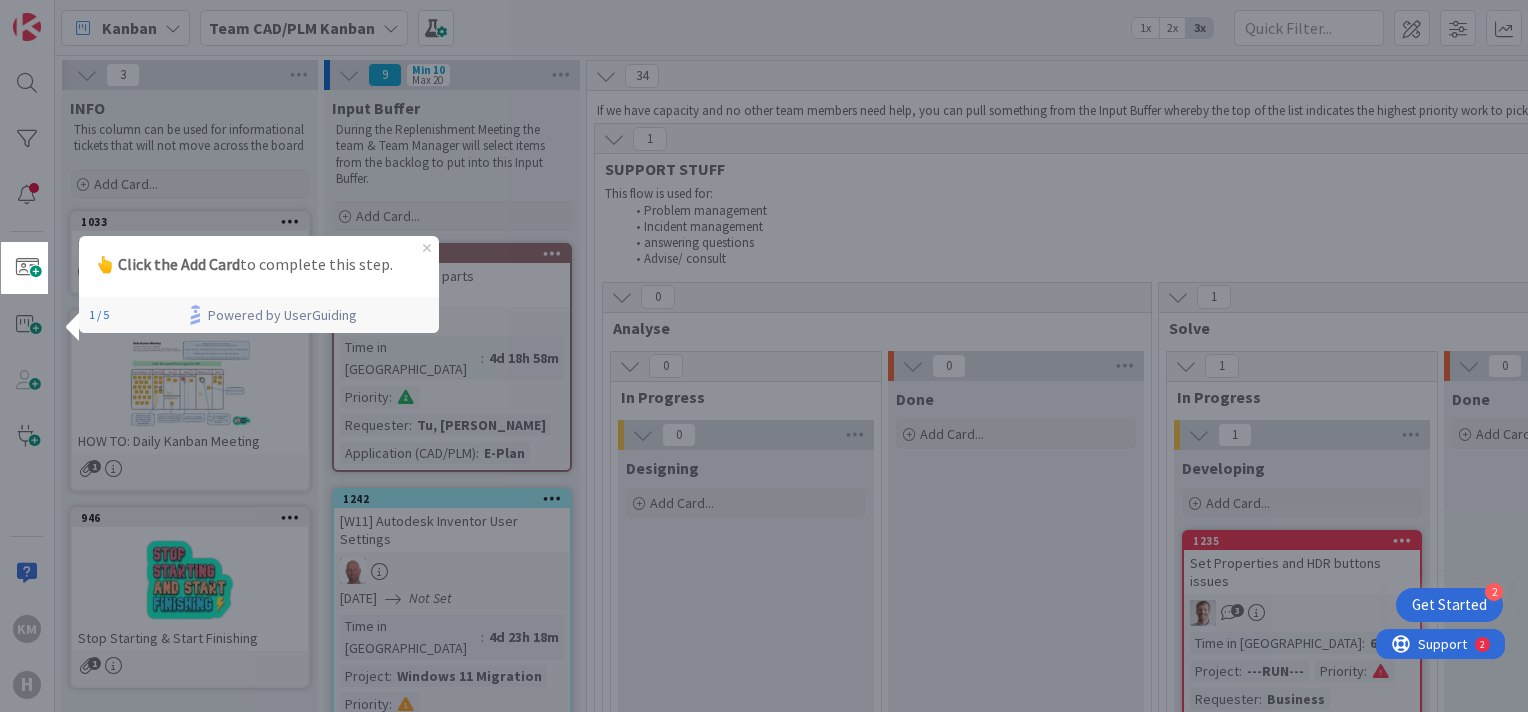 click on "👆 Click the Add Card  to complete this step." at bounding box center (259, 264) 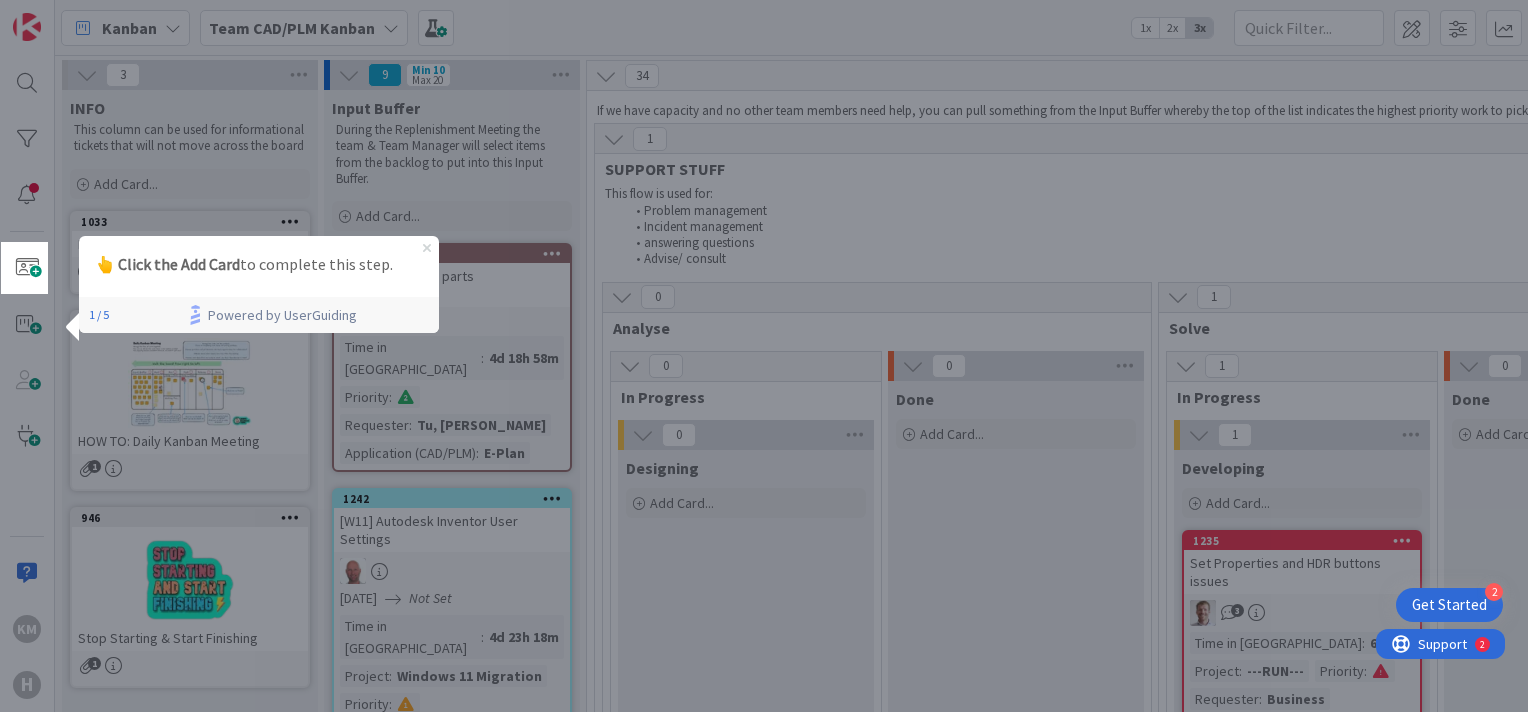 click 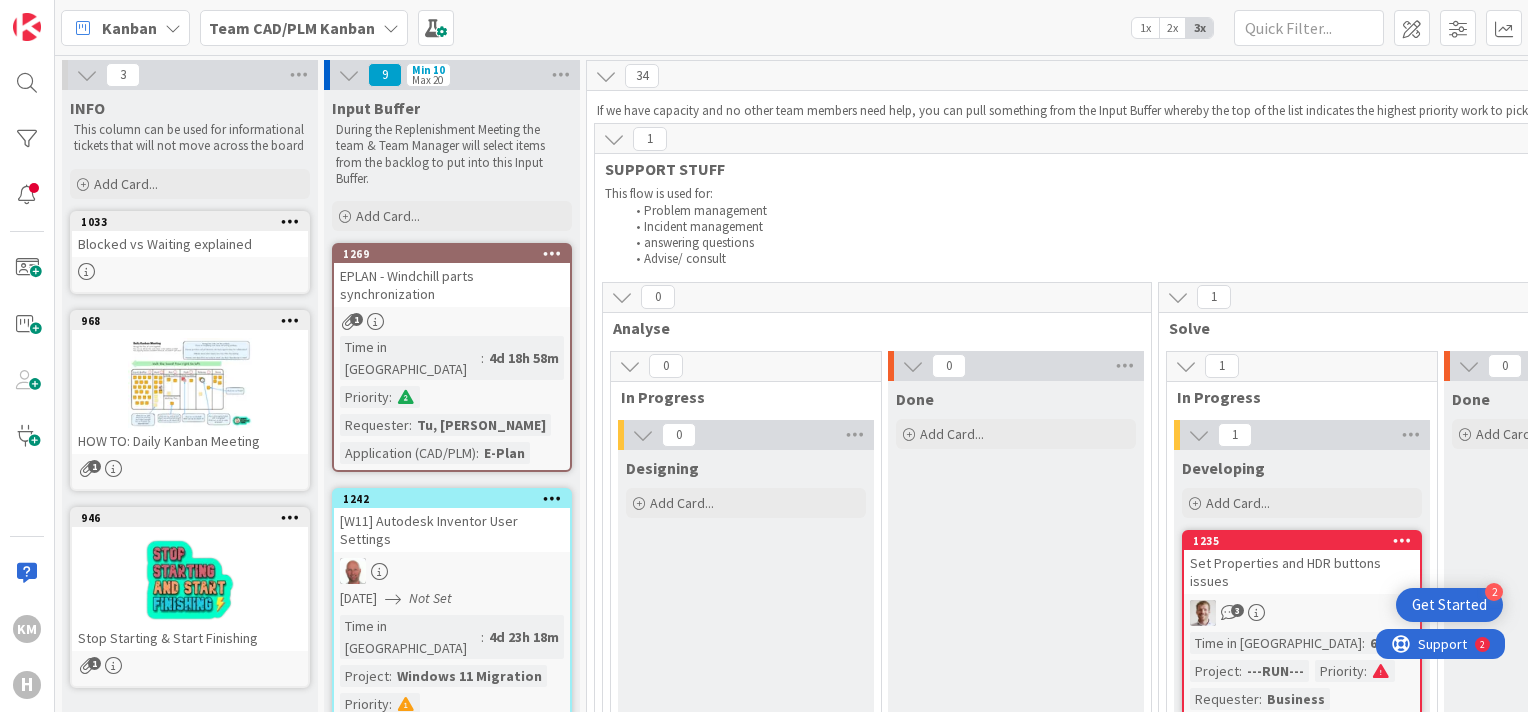 scroll, scrollTop: 0, scrollLeft: 0, axis: both 